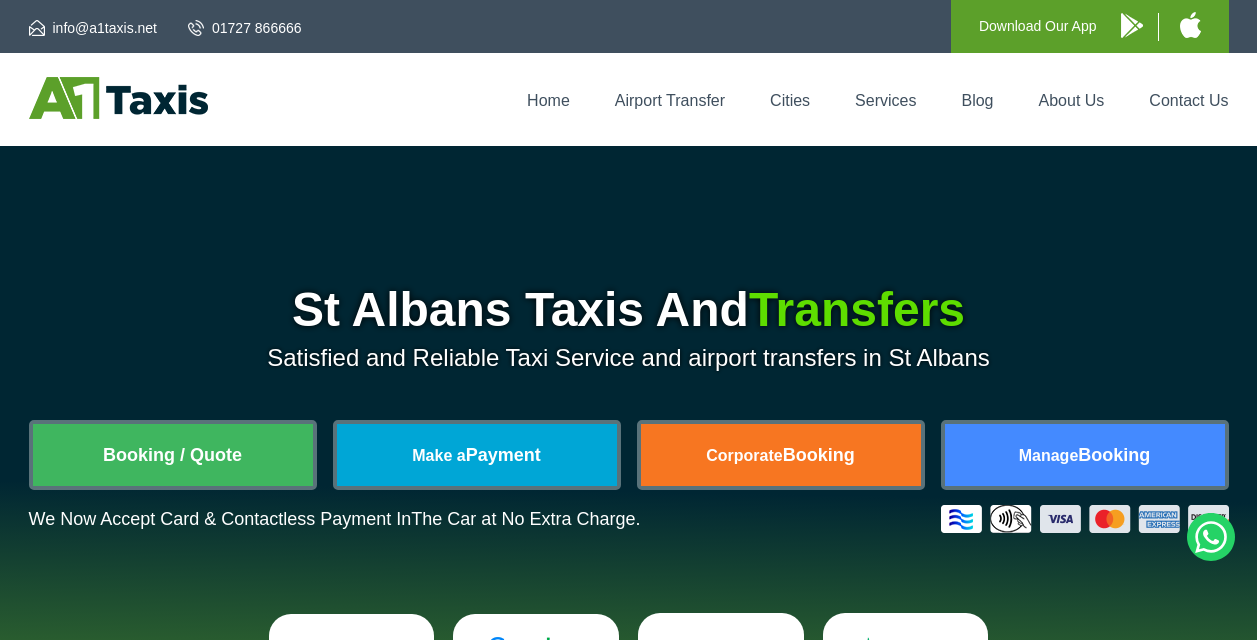 scroll, scrollTop: 0, scrollLeft: 0, axis: both 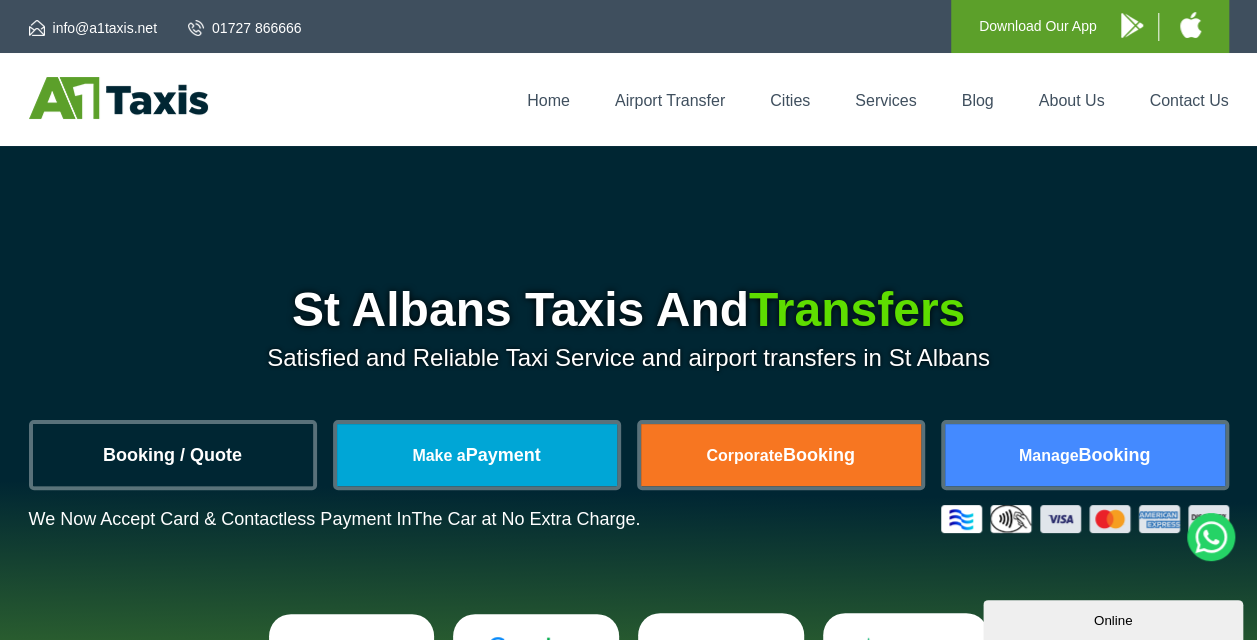 click on "Booking / Quote" at bounding box center (173, 455) 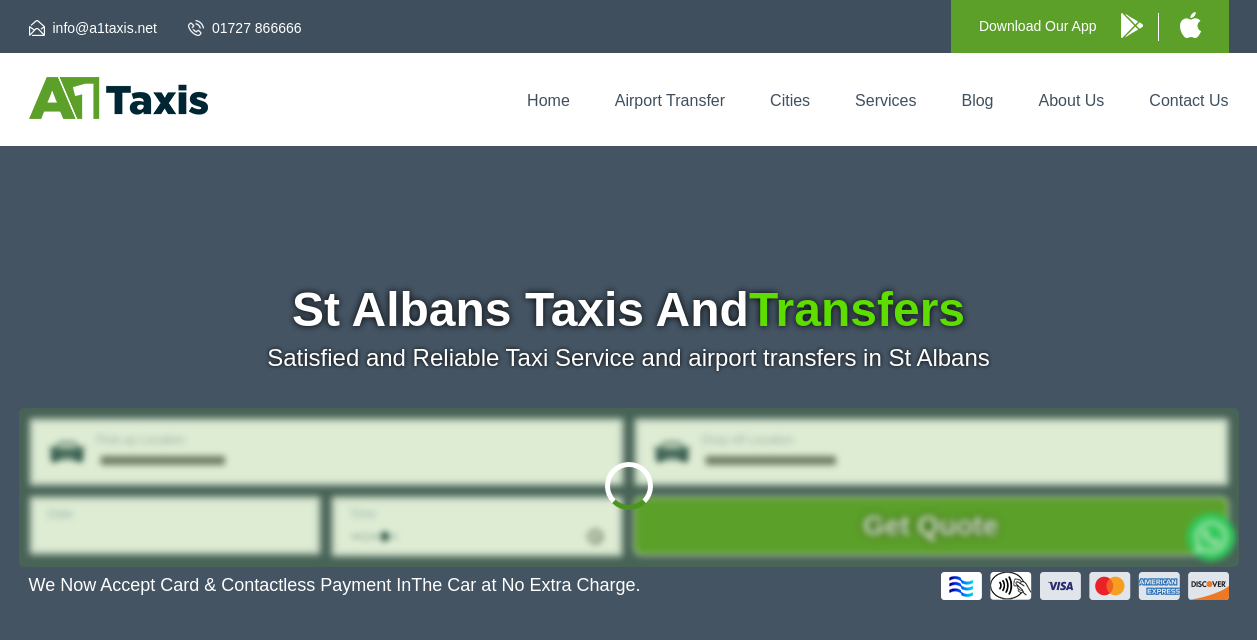scroll, scrollTop: 0, scrollLeft: 0, axis: both 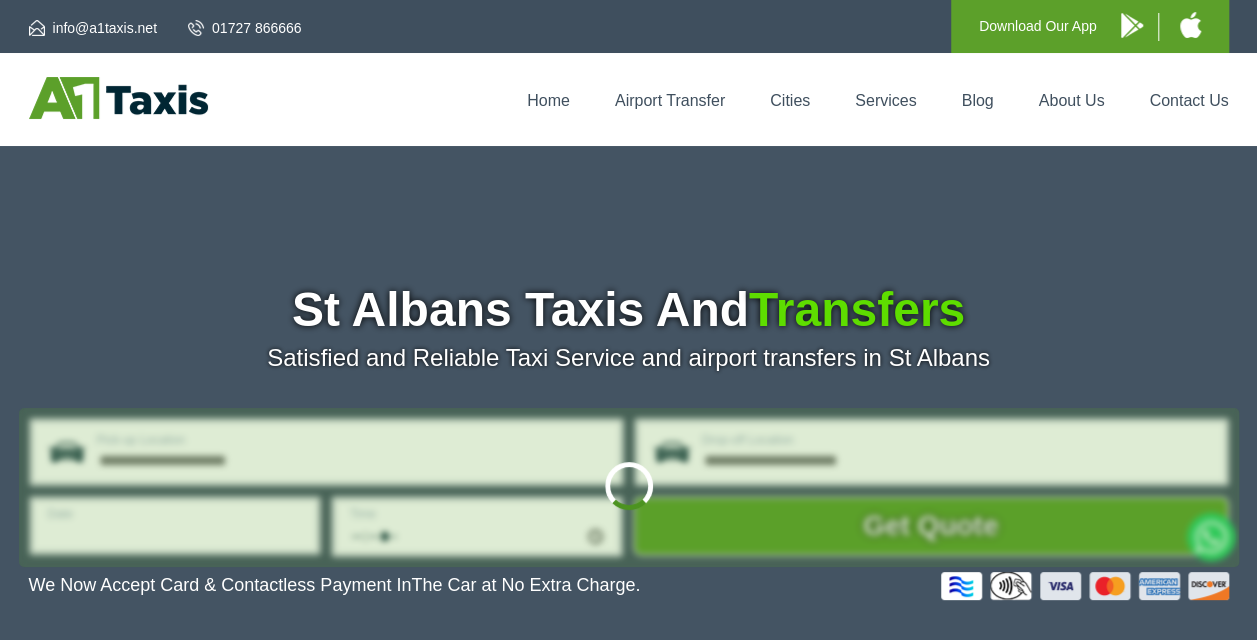 type on "**********" 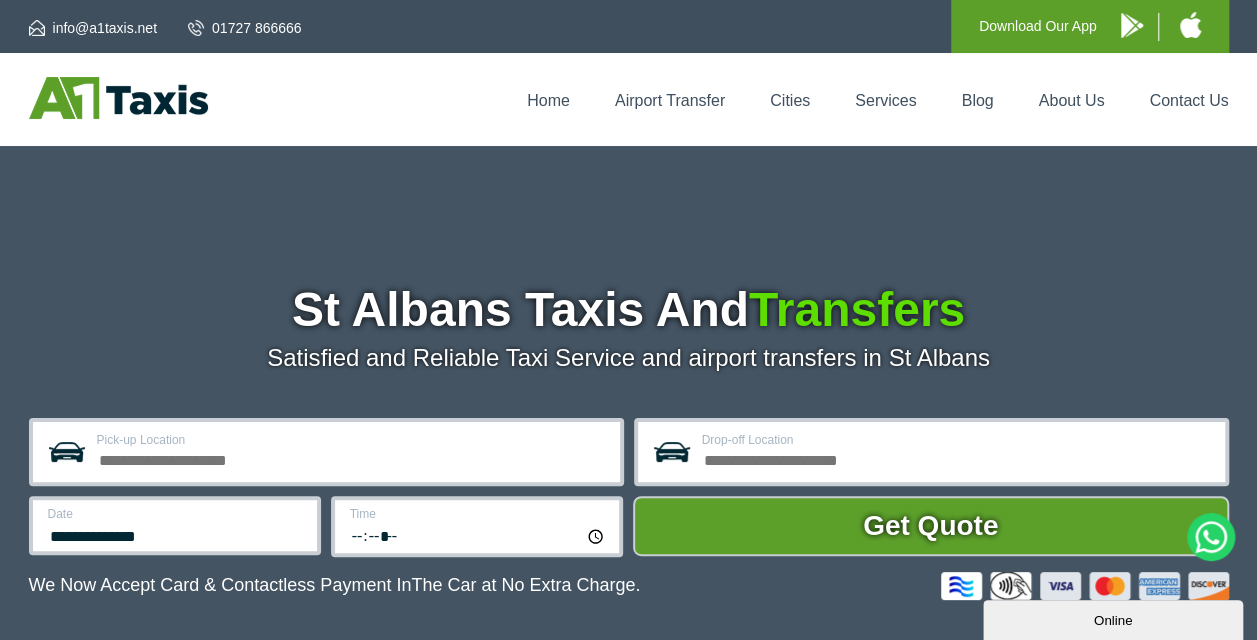scroll, scrollTop: 0, scrollLeft: 0, axis: both 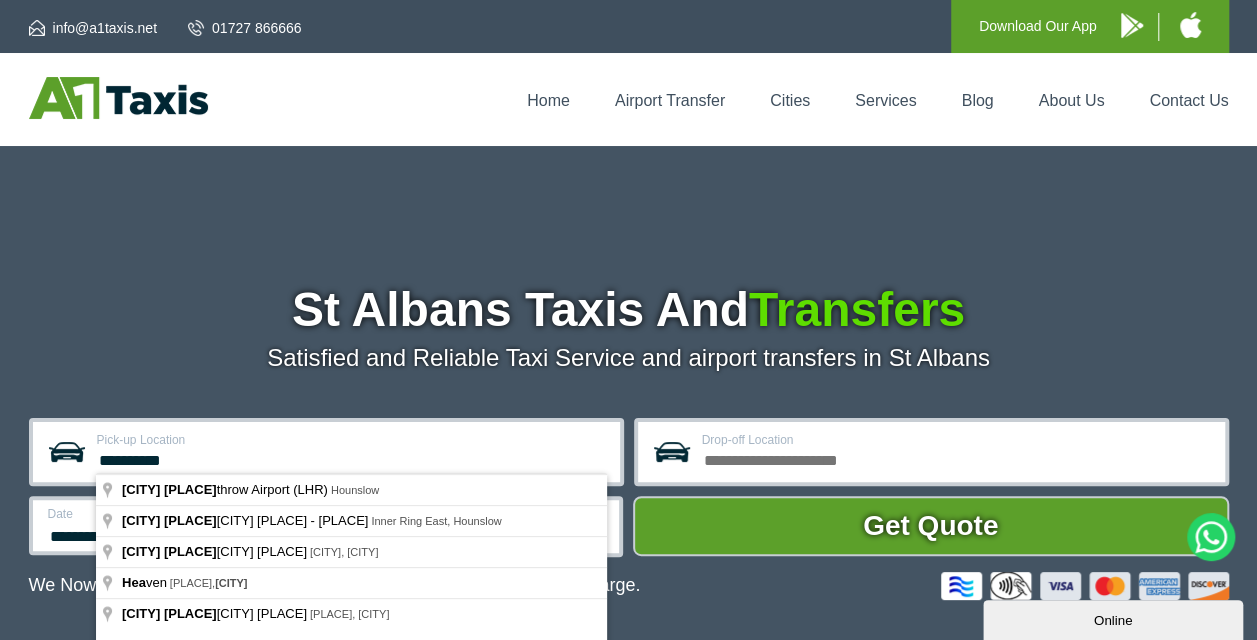 type on "**********" 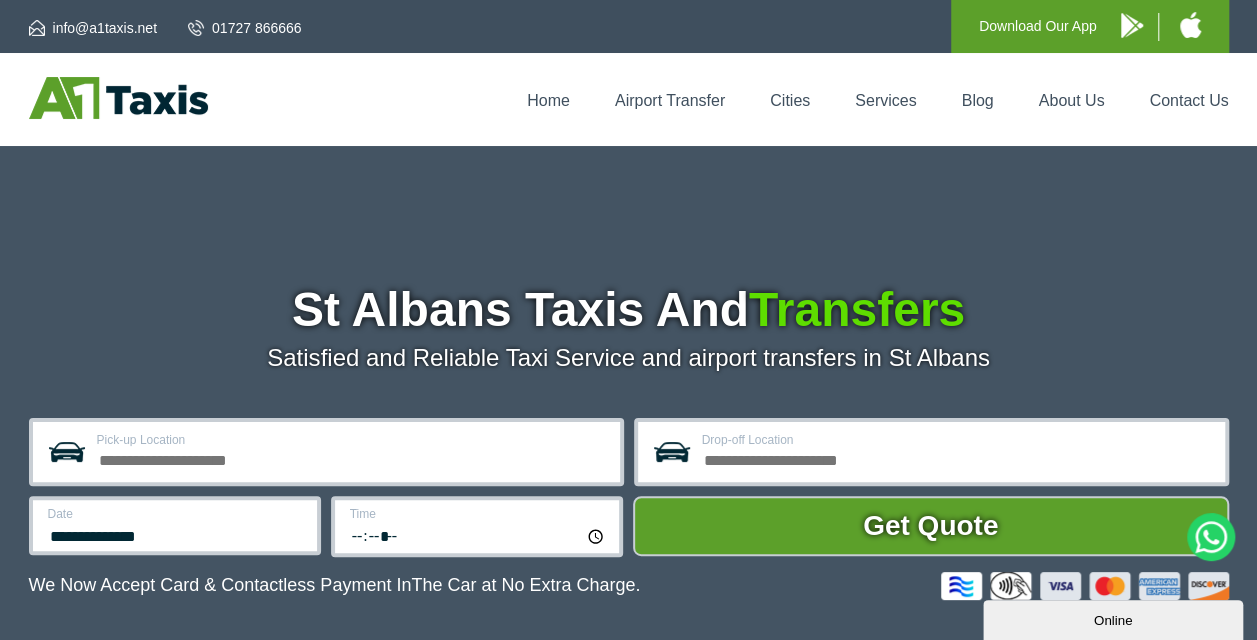 click on "Time
*****" at bounding box center (477, 526) 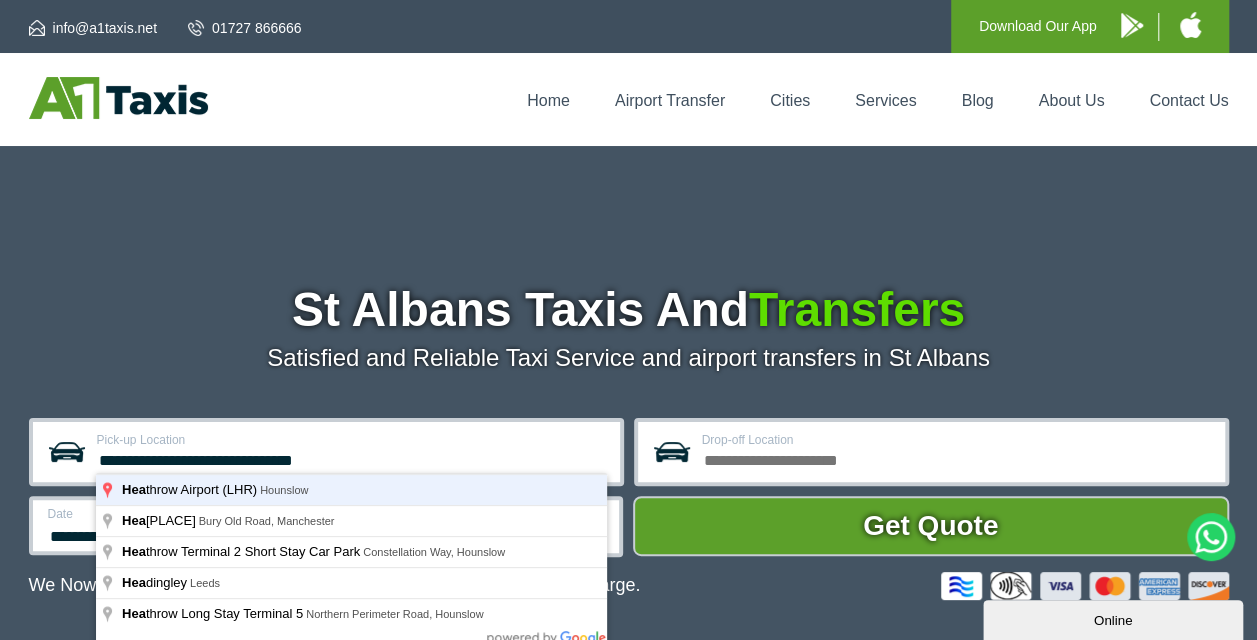 type on "**********" 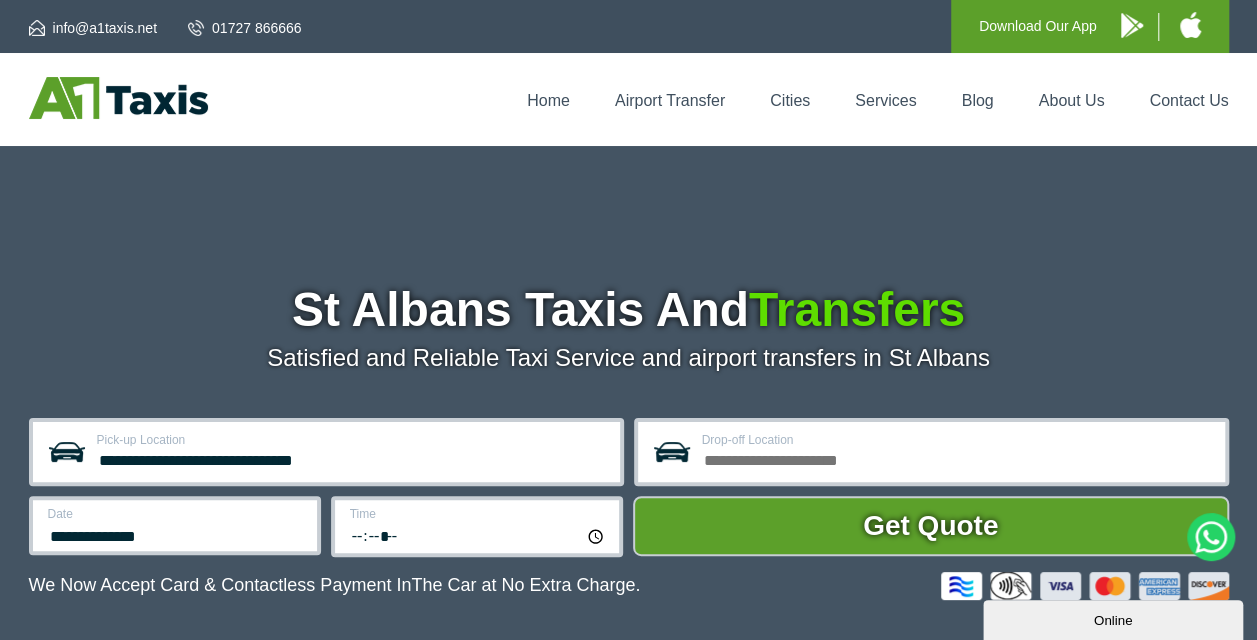 click on "Drop-off Location" at bounding box center [957, 458] 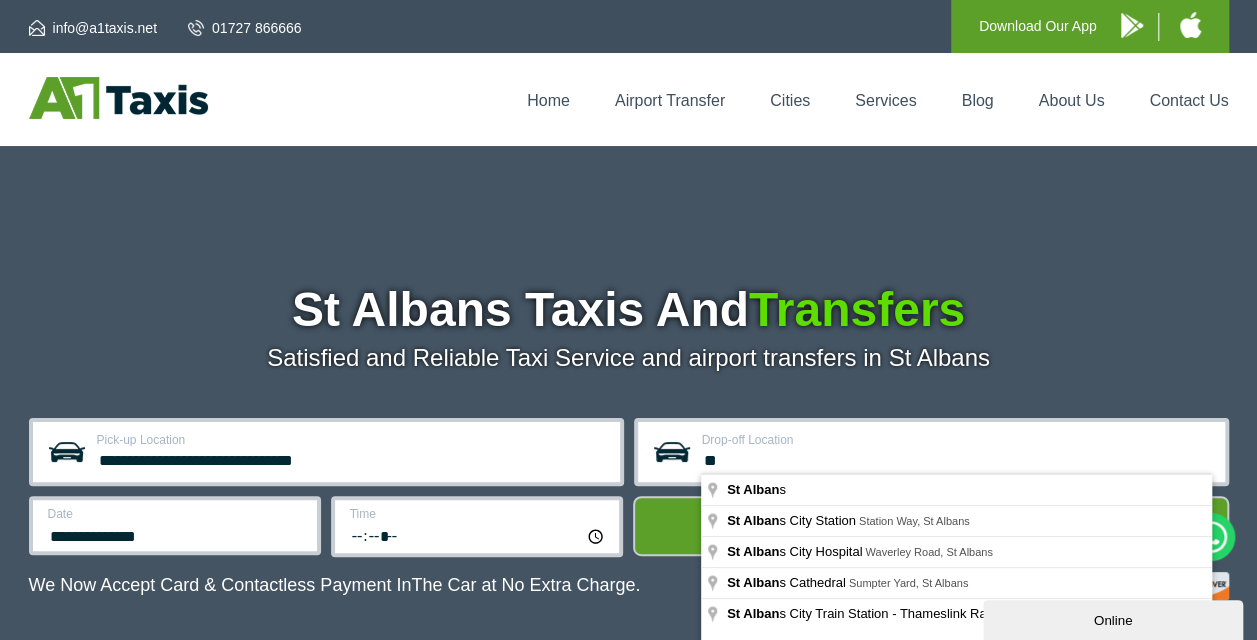 type on "*" 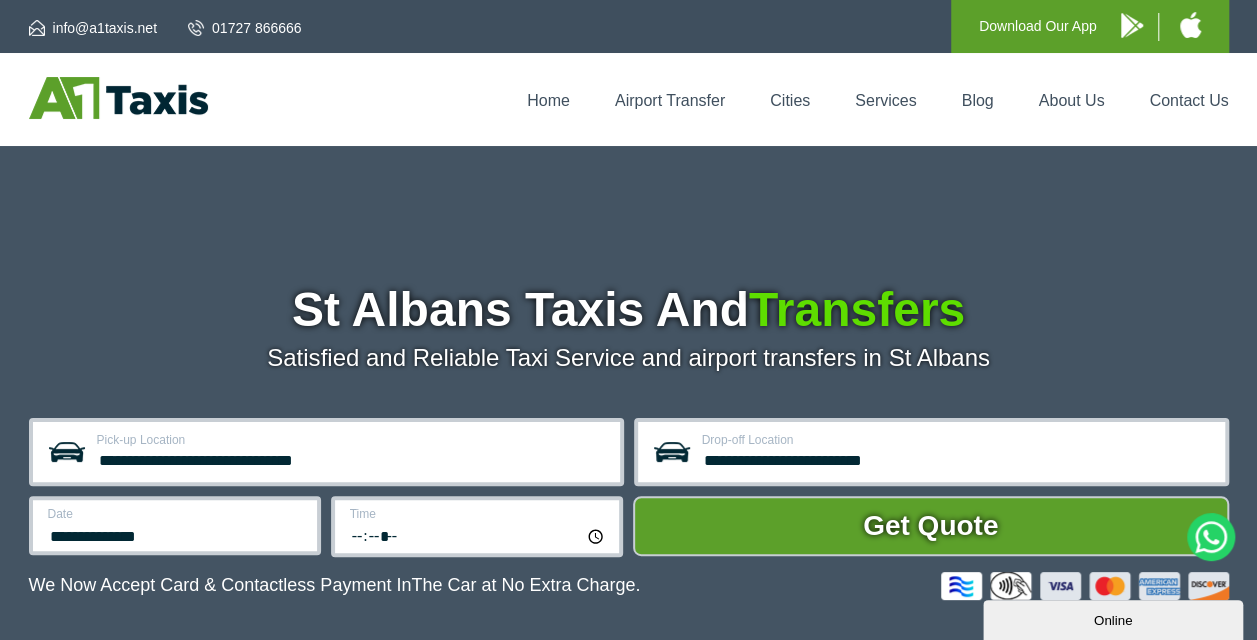 type on "**********" 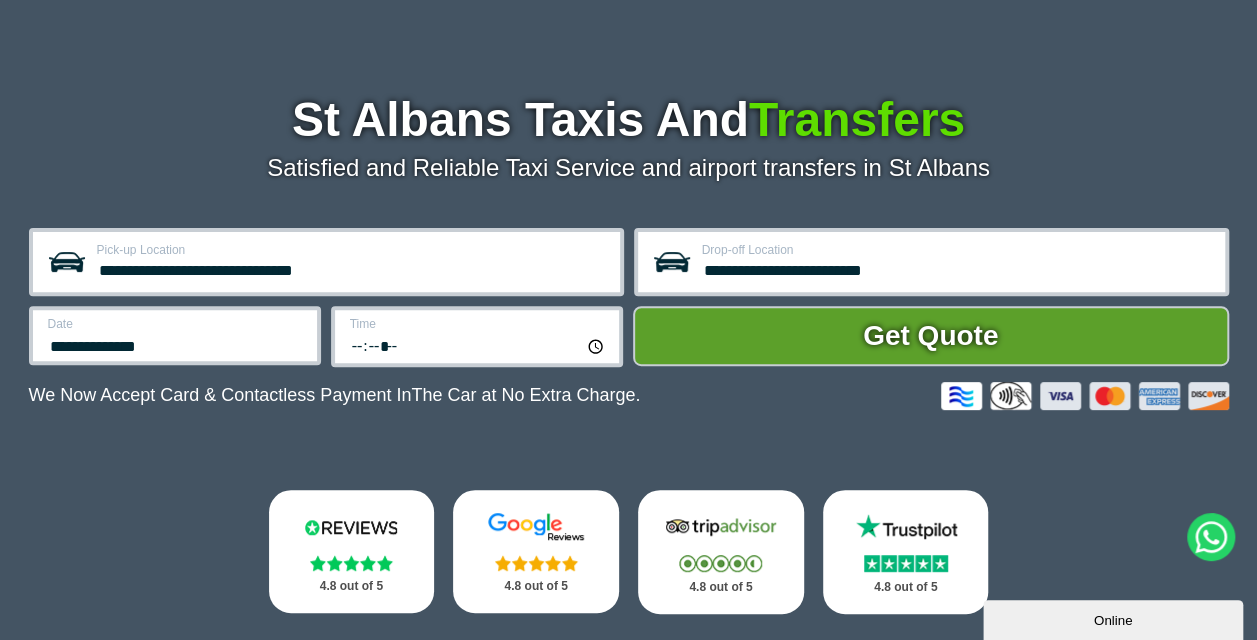 click on "**********" at bounding box center [175, 335] 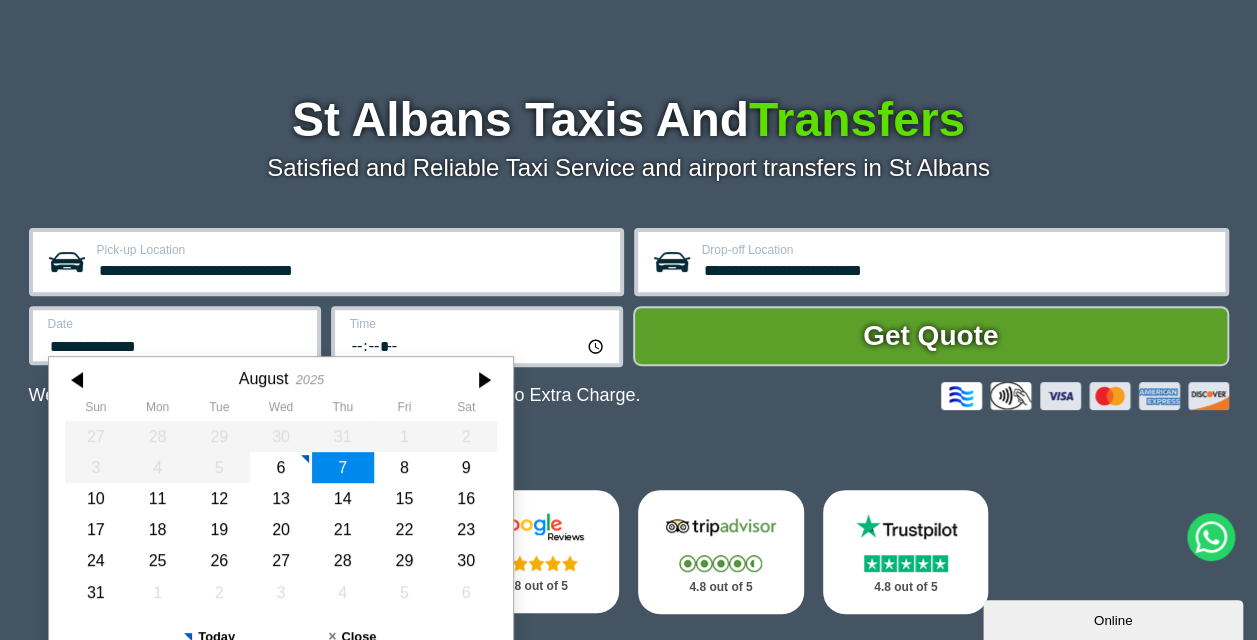 click on "7" at bounding box center [342, 467] 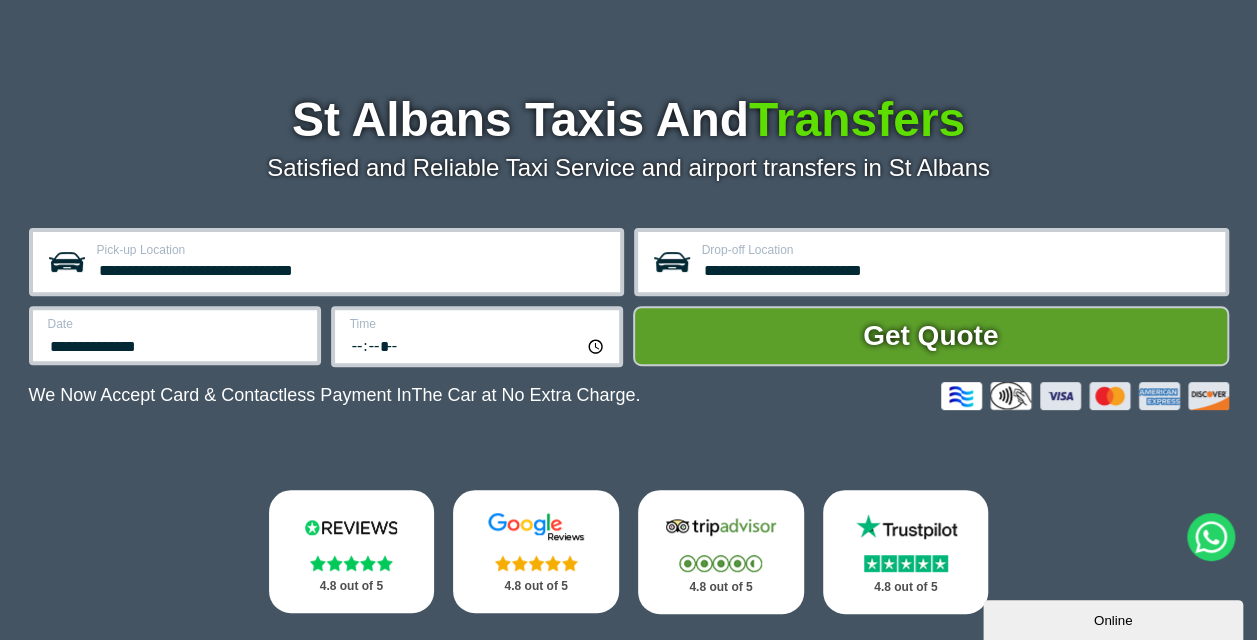 click on "**********" at bounding box center (176, 344) 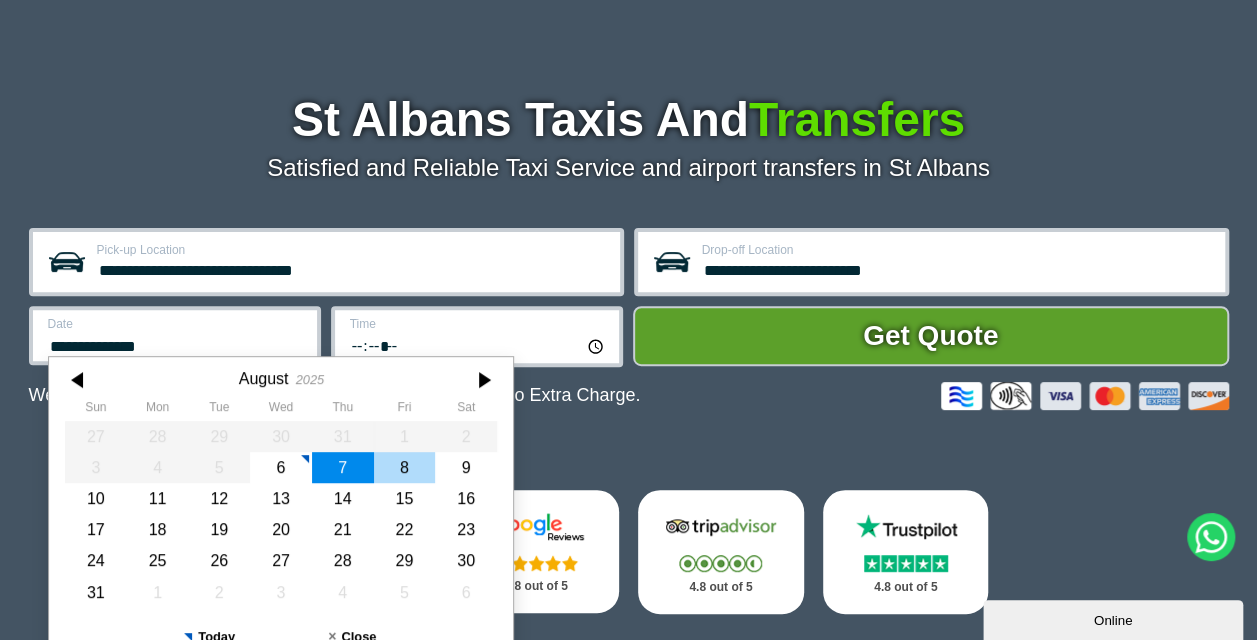 click on "8" at bounding box center (404, 467) 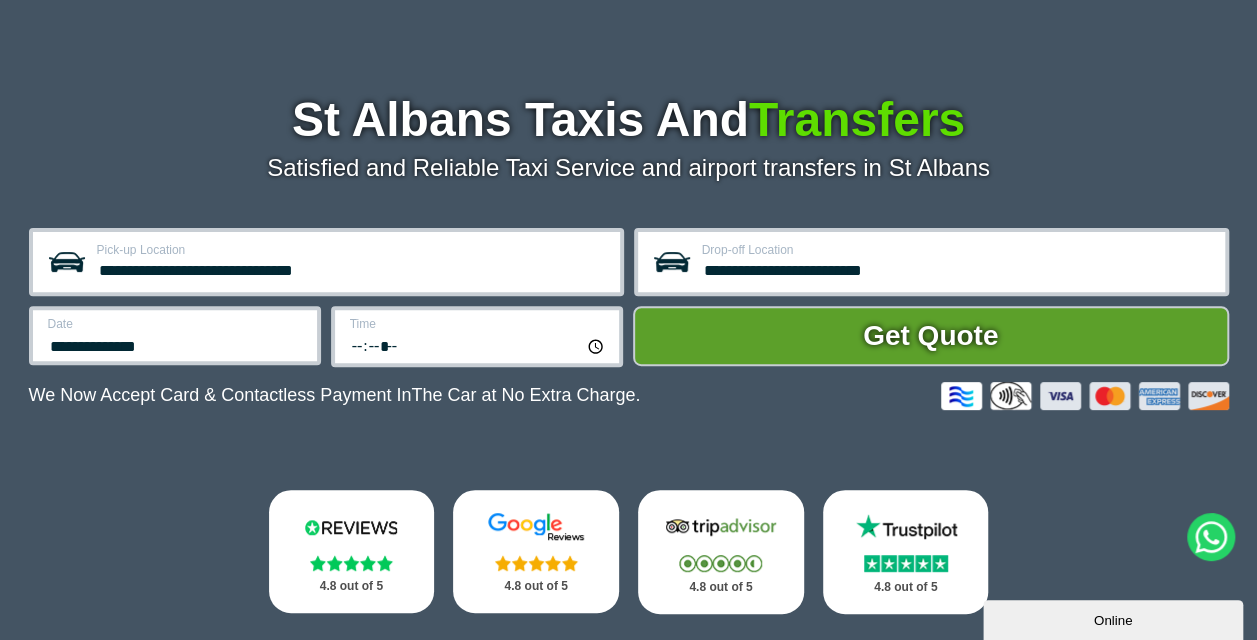 click on "Time" at bounding box center (478, 324) 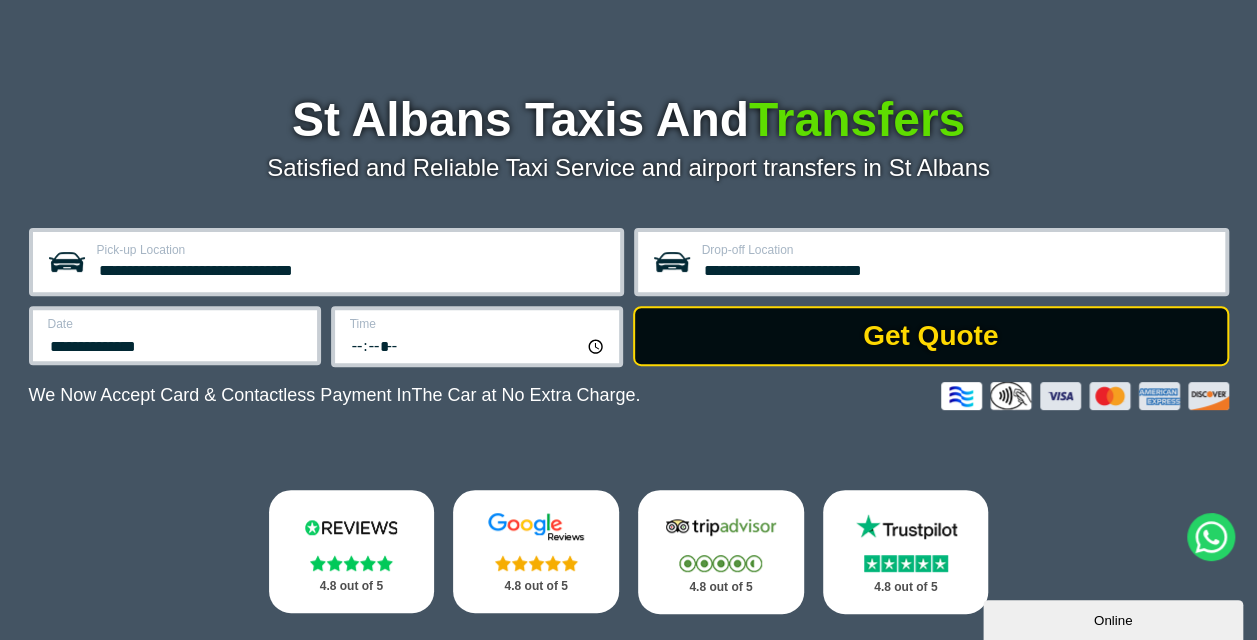 click on "Get Quote" at bounding box center [931, 336] 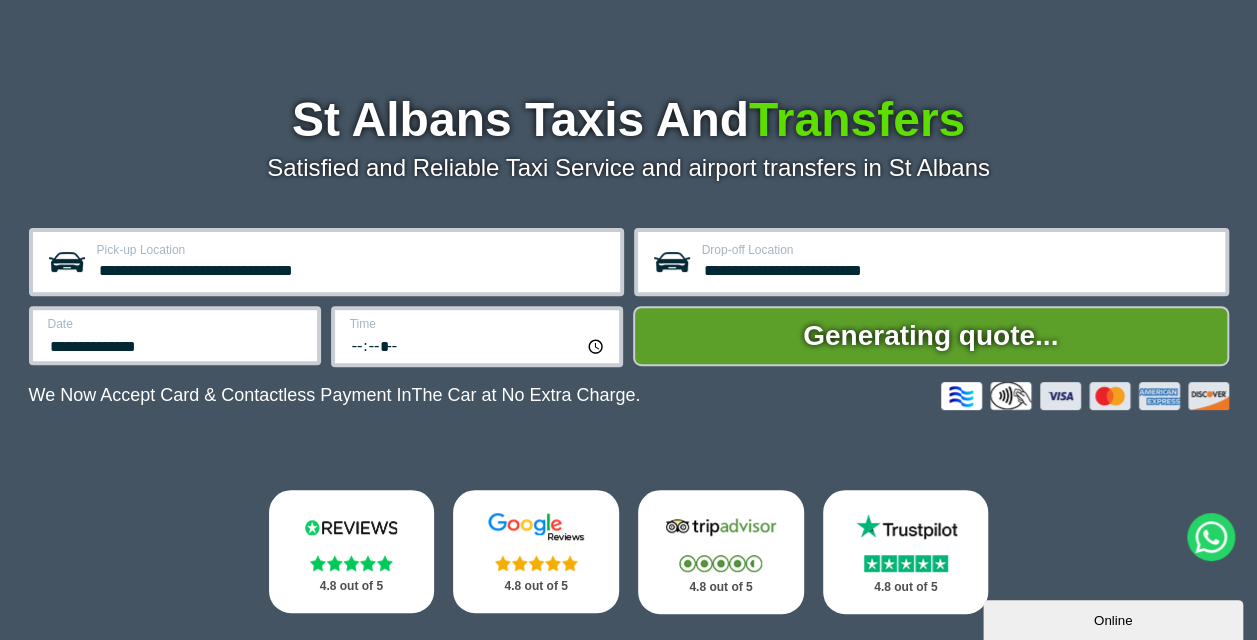 click on "*****" at bounding box center (478, 345) 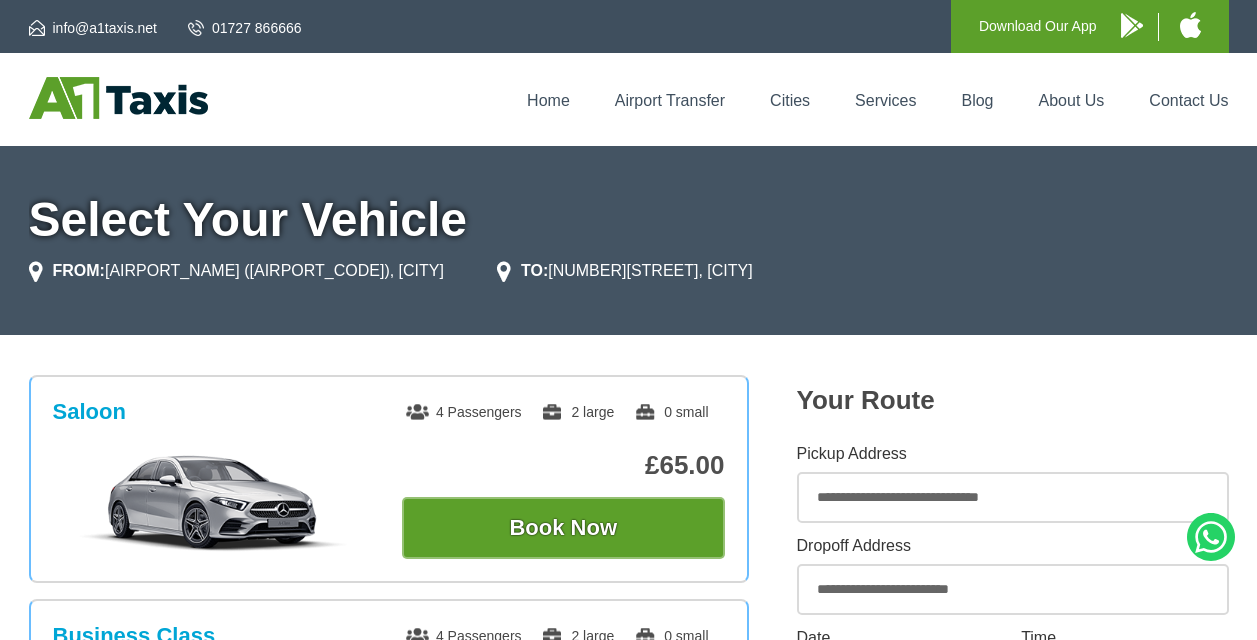 scroll, scrollTop: 0, scrollLeft: 0, axis: both 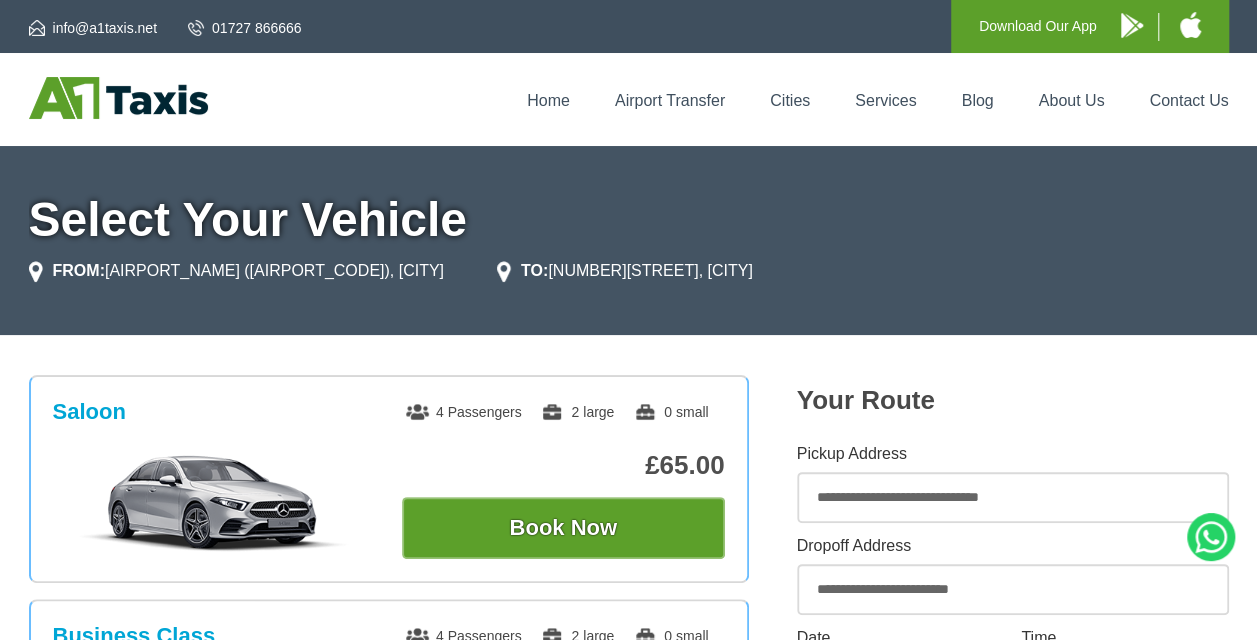 click on "info@[DOMAIN].net
[PHONE]
Download Our App
Home
Airport Transfer
Cities
Services
Blog
About Us
Contact Us
Select Your Vehicle
FROM:" at bounding box center [628, 1352] 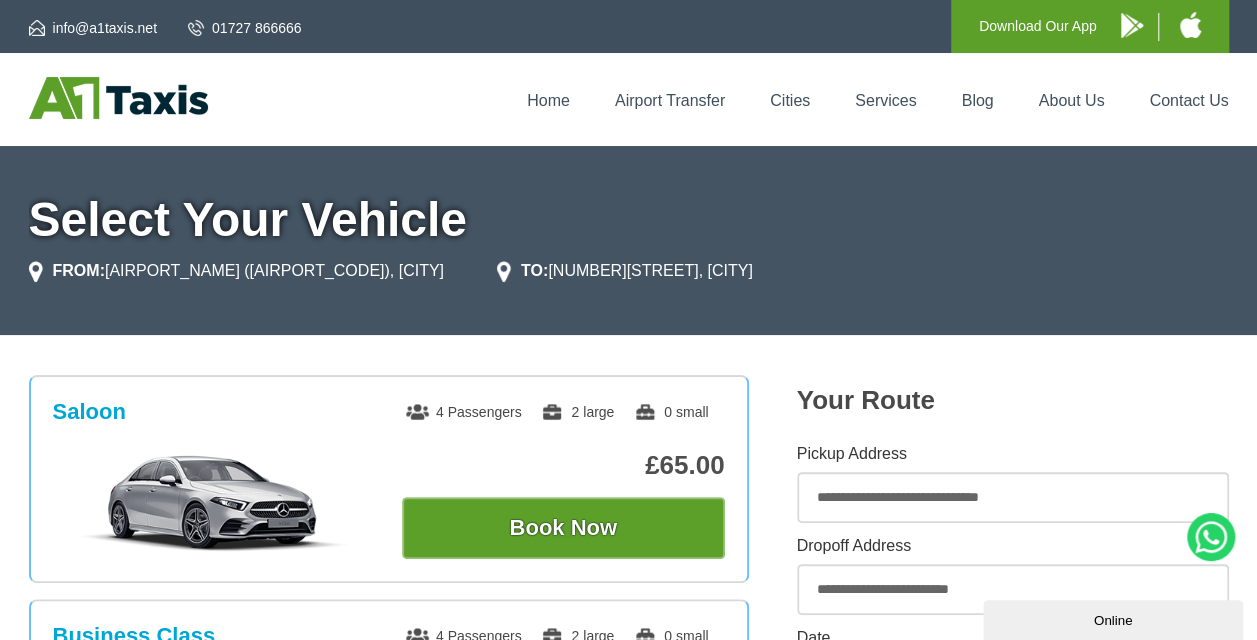 scroll, scrollTop: 0, scrollLeft: 0, axis: both 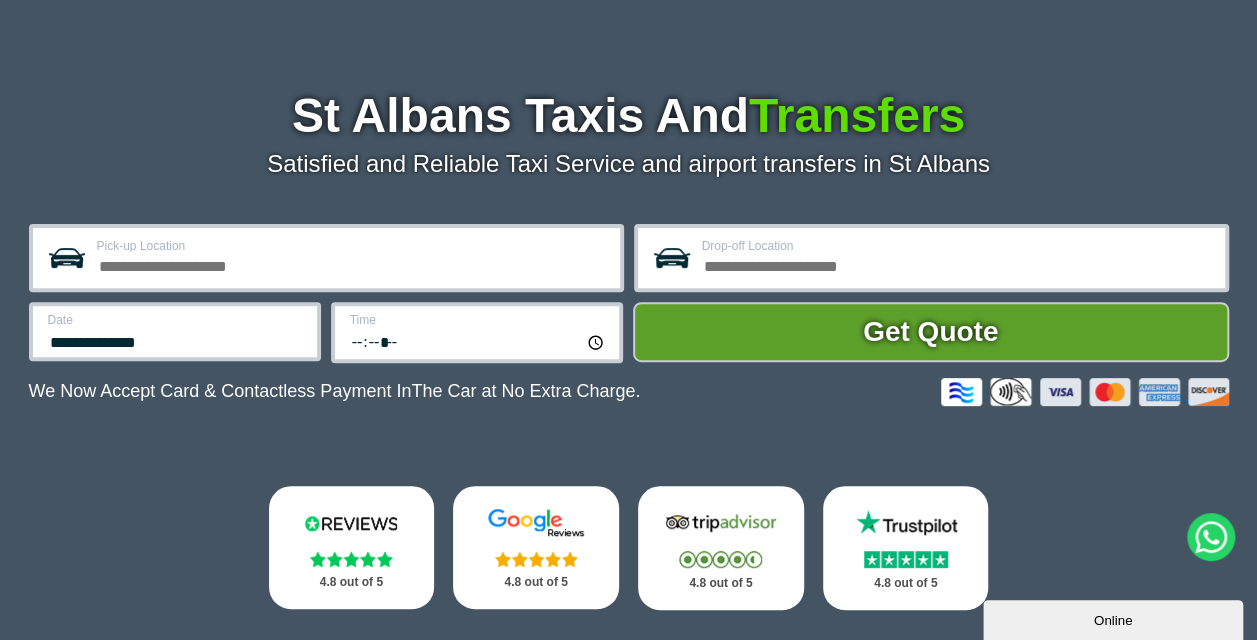 click on "Time
*****" at bounding box center [477, 332] 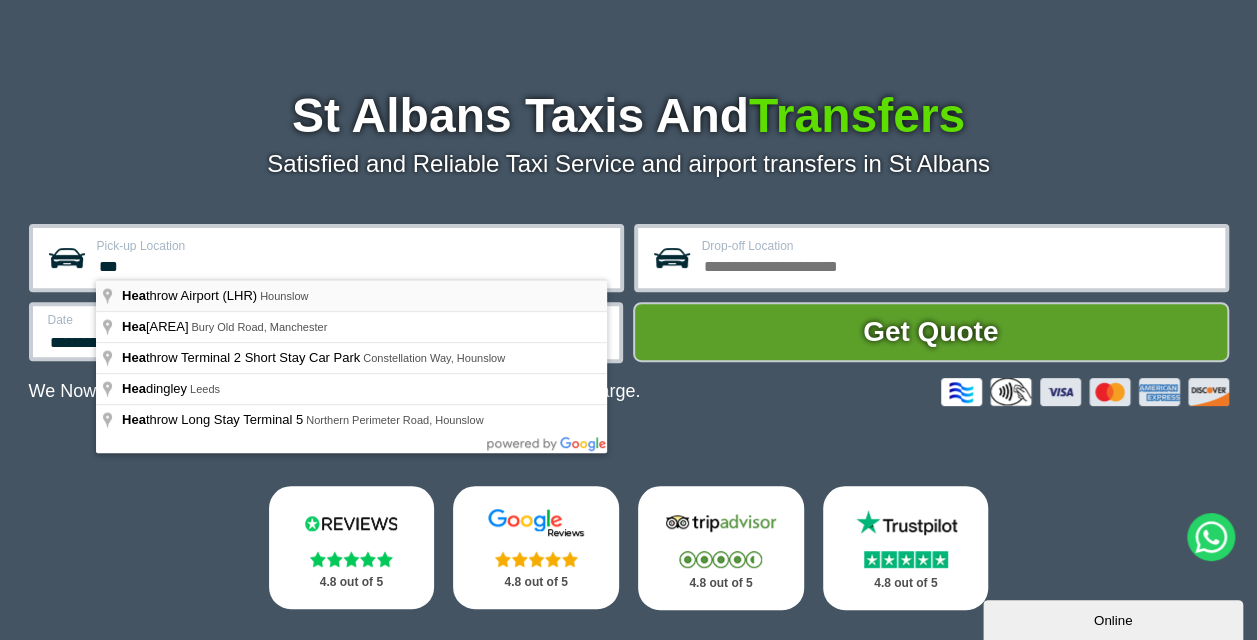 type on "**********" 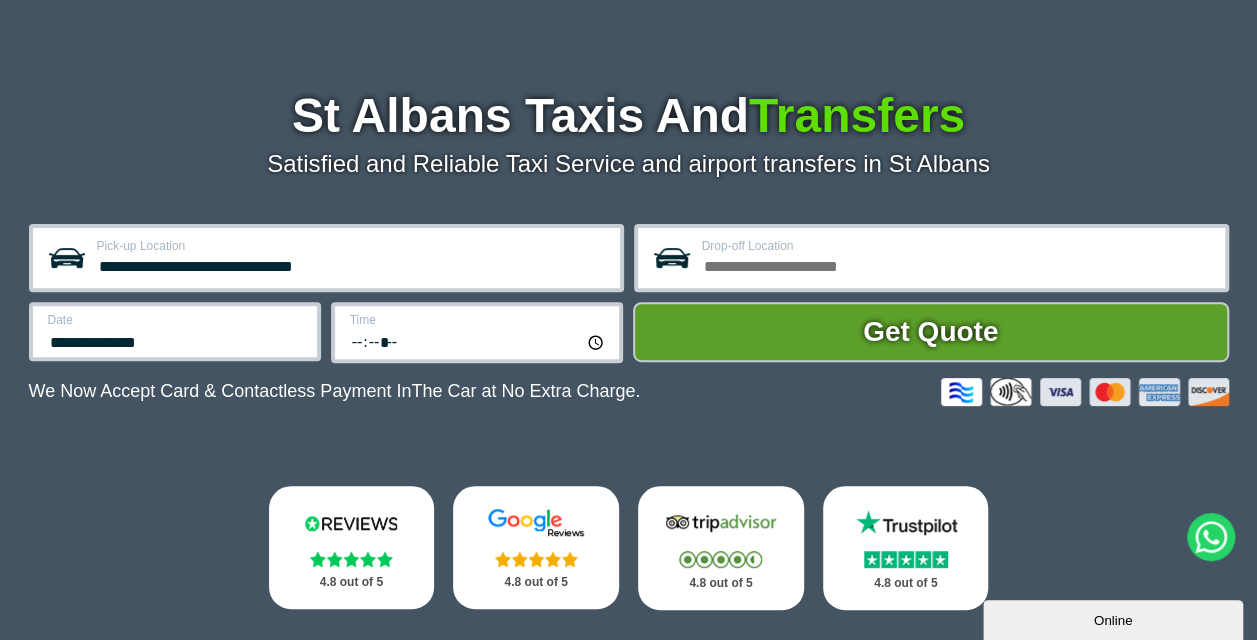 click on "Drop-off Location" at bounding box center (957, 264) 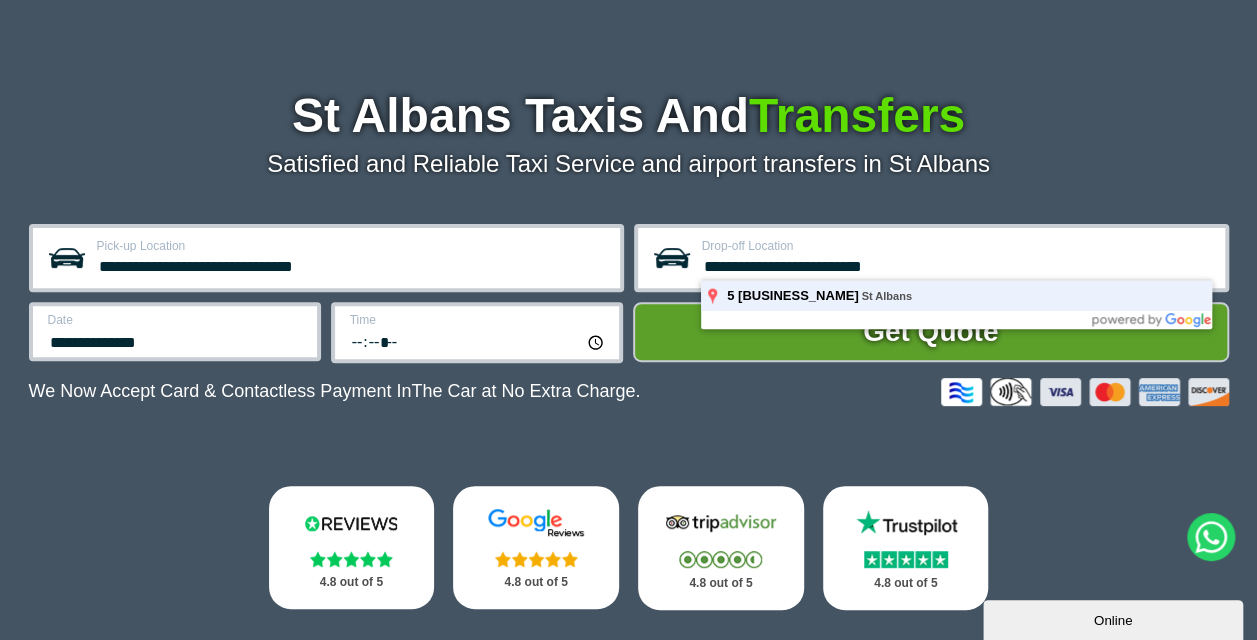 type on "**********" 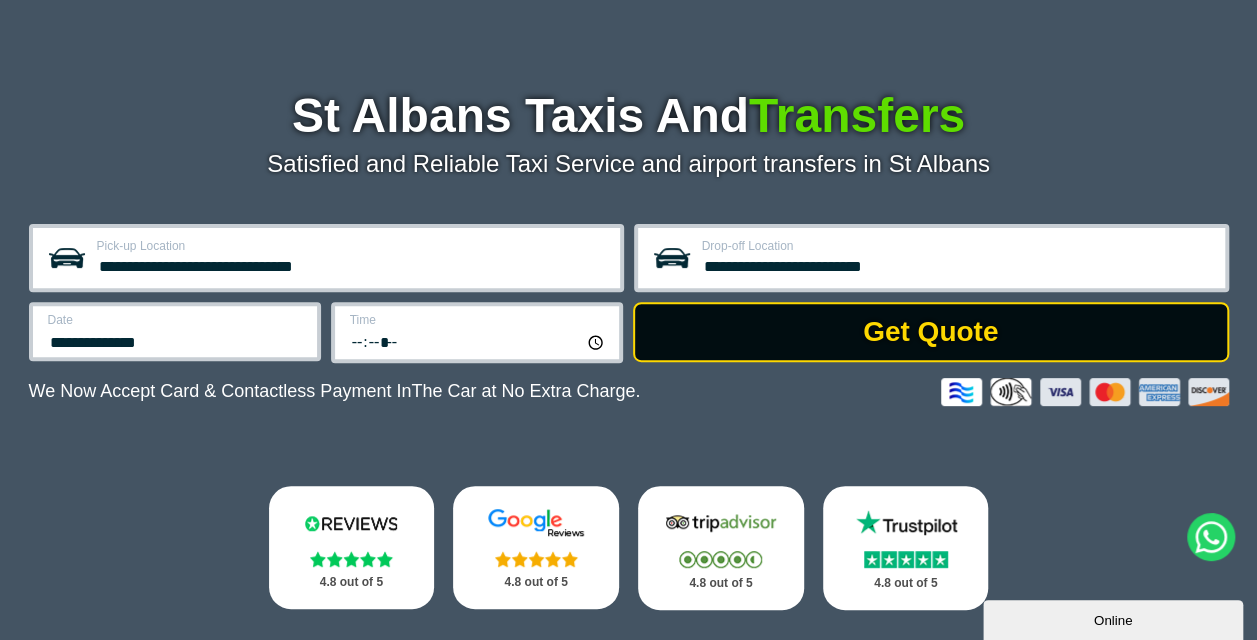 click on "Get Quote" at bounding box center [931, 332] 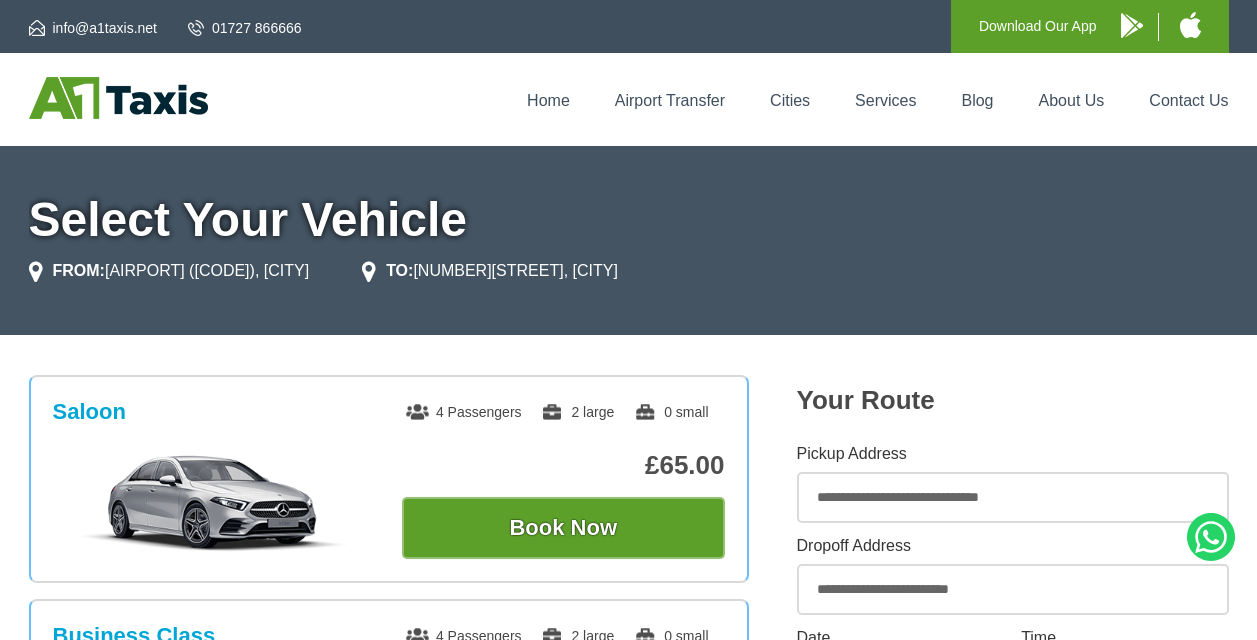 scroll, scrollTop: 0, scrollLeft: 0, axis: both 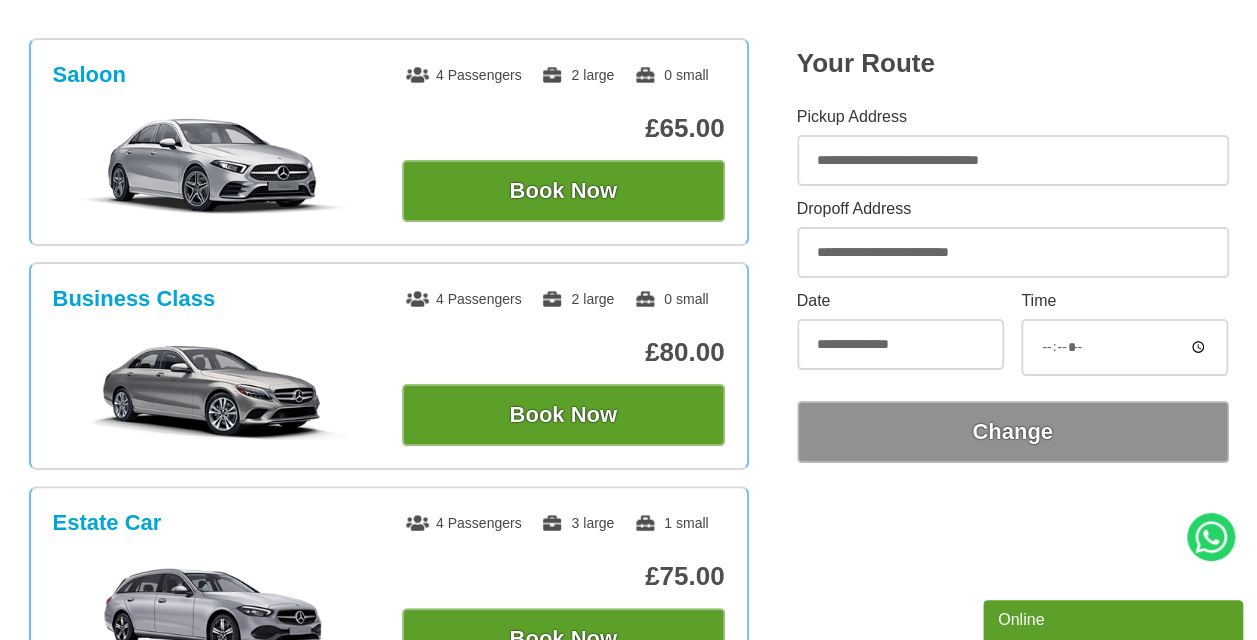 click on "*****" at bounding box center [1124, 347] 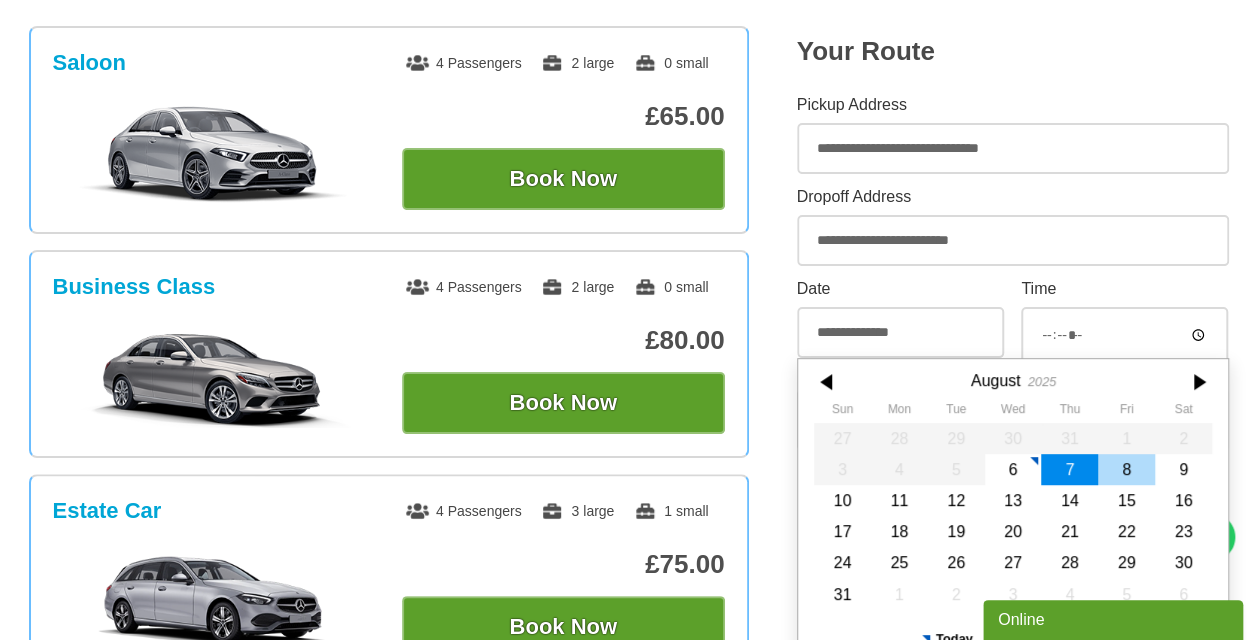 click on "8" at bounding box center (1126, 469) 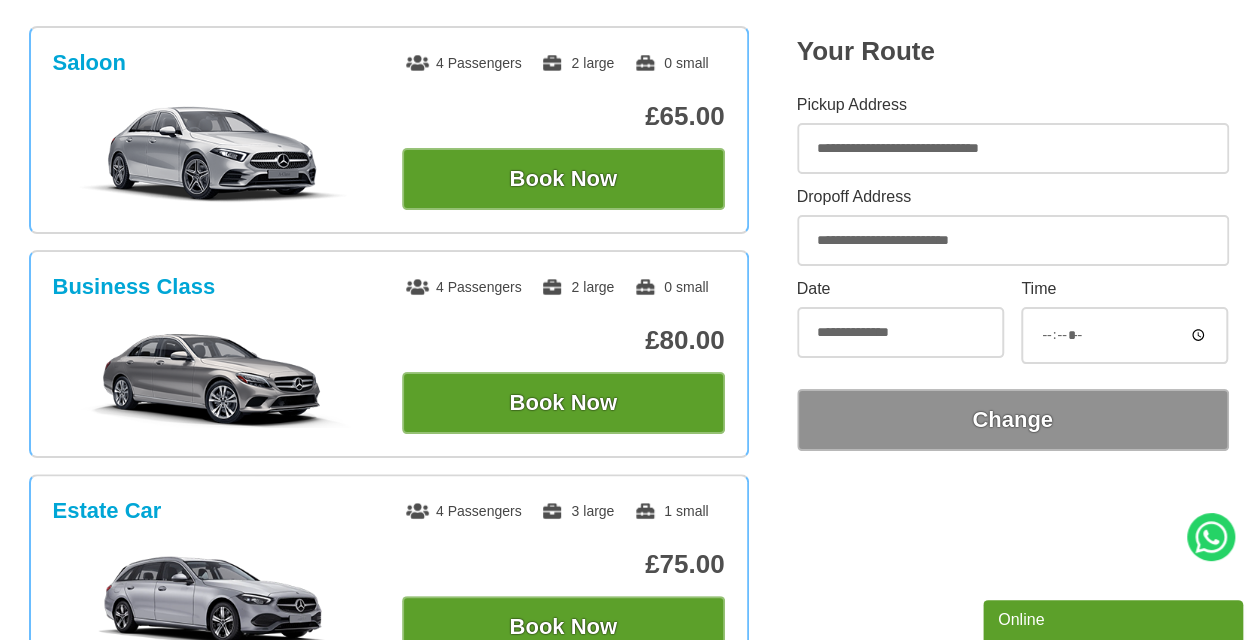drag, startPoint x: 1062, startPoint y: 336, endPoint x: 1034, endPoint y: 344, distance: 29.12044 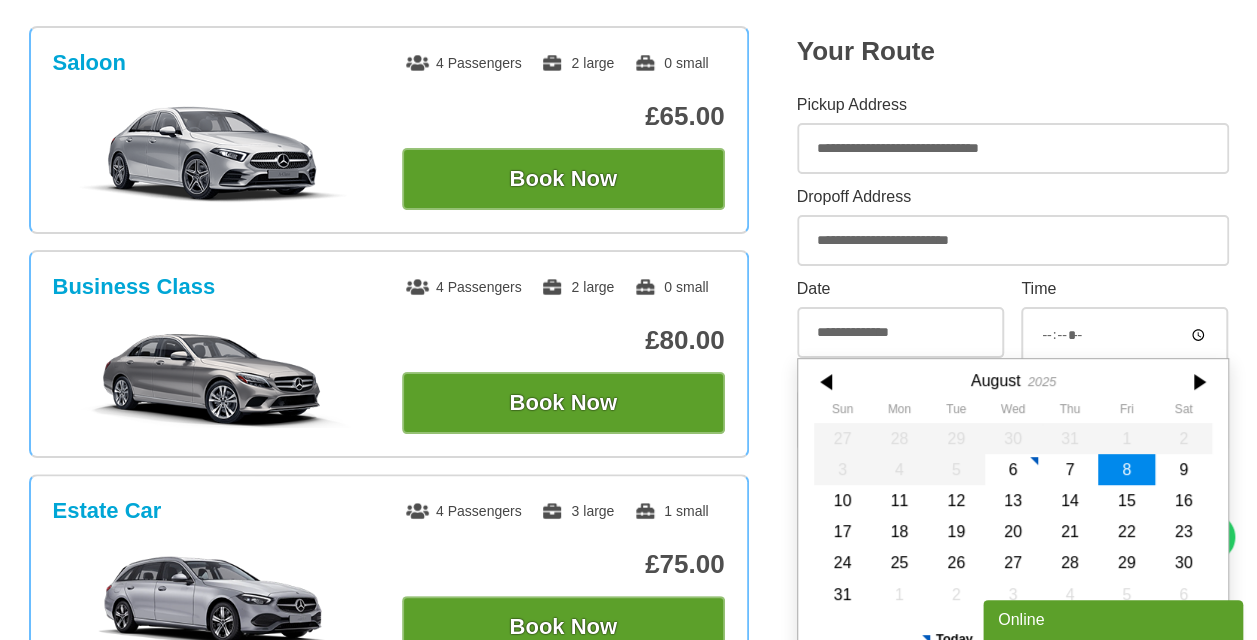 click on "**********" at bounding box center [900, 332] 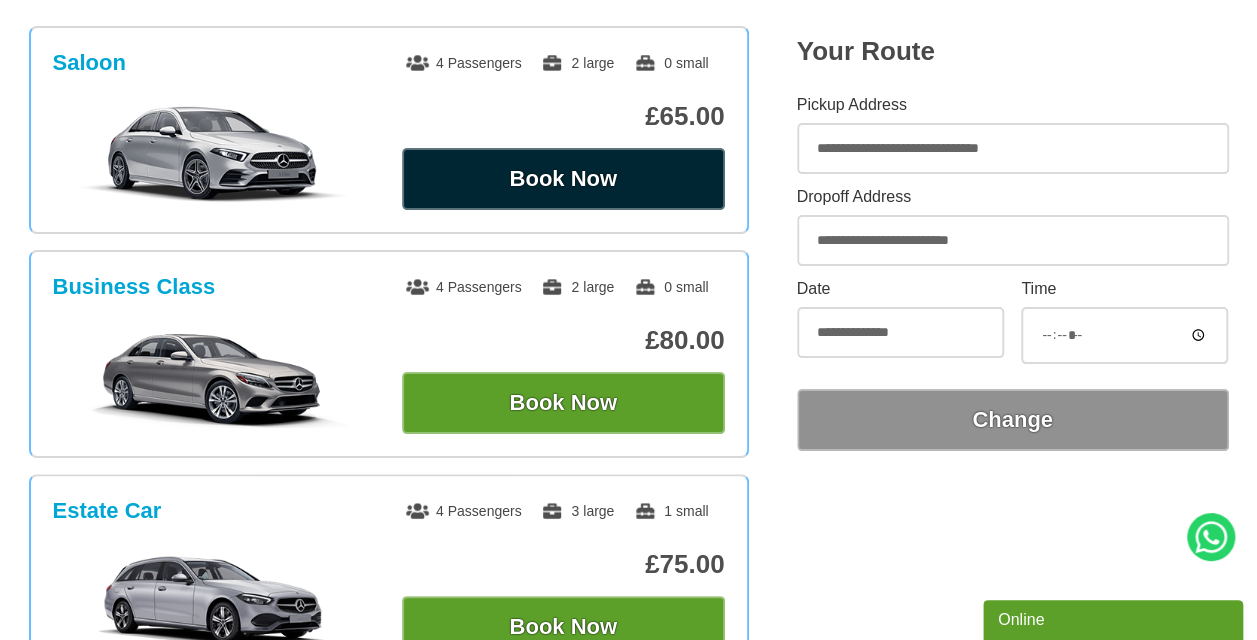 click on "Book Now" at bounding box center [563, 179] 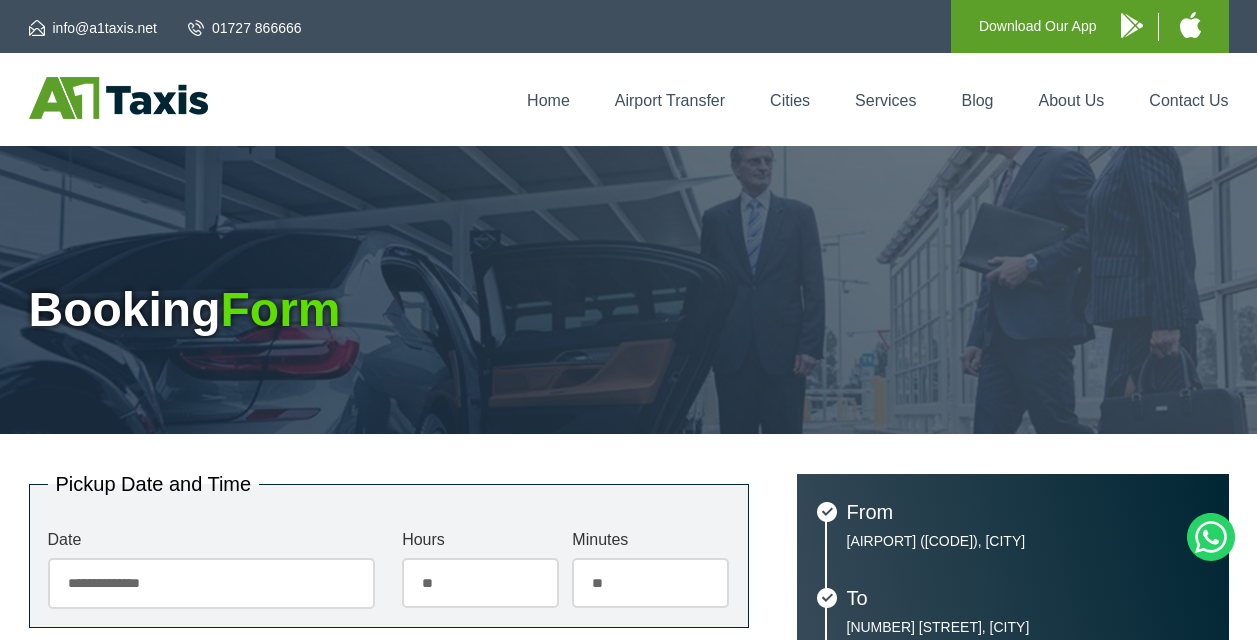 scroll, scrollTop: 0, scrollLeft: 0, axis: both 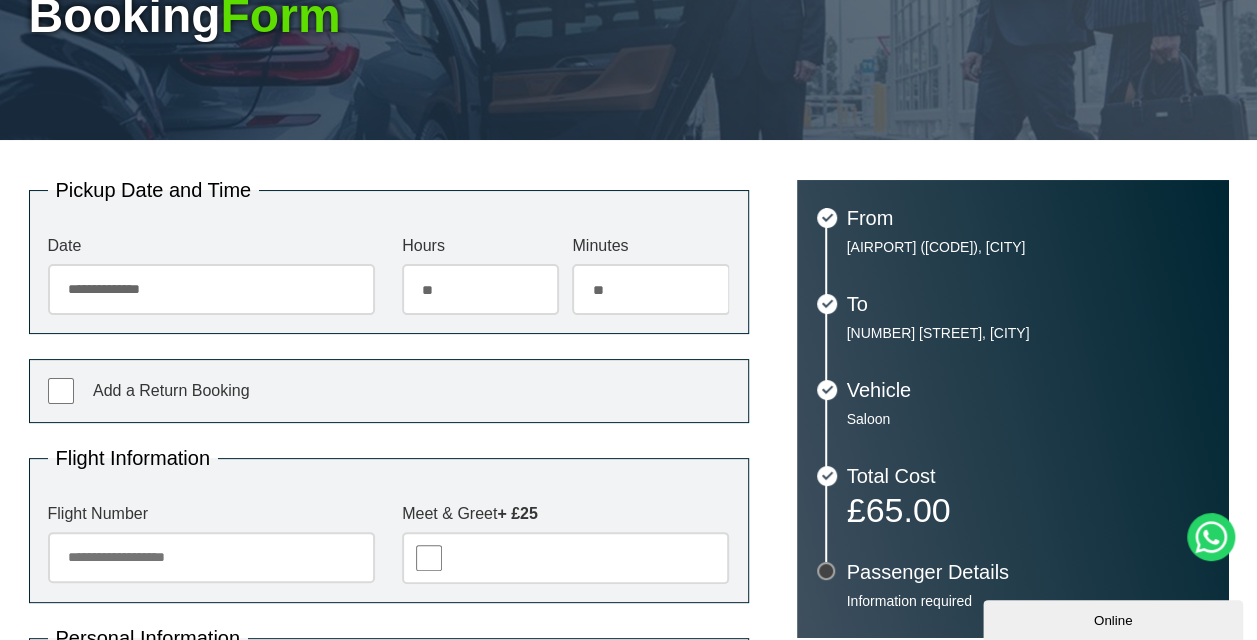 click on "Flight Number" at bounding box center (211, 557) 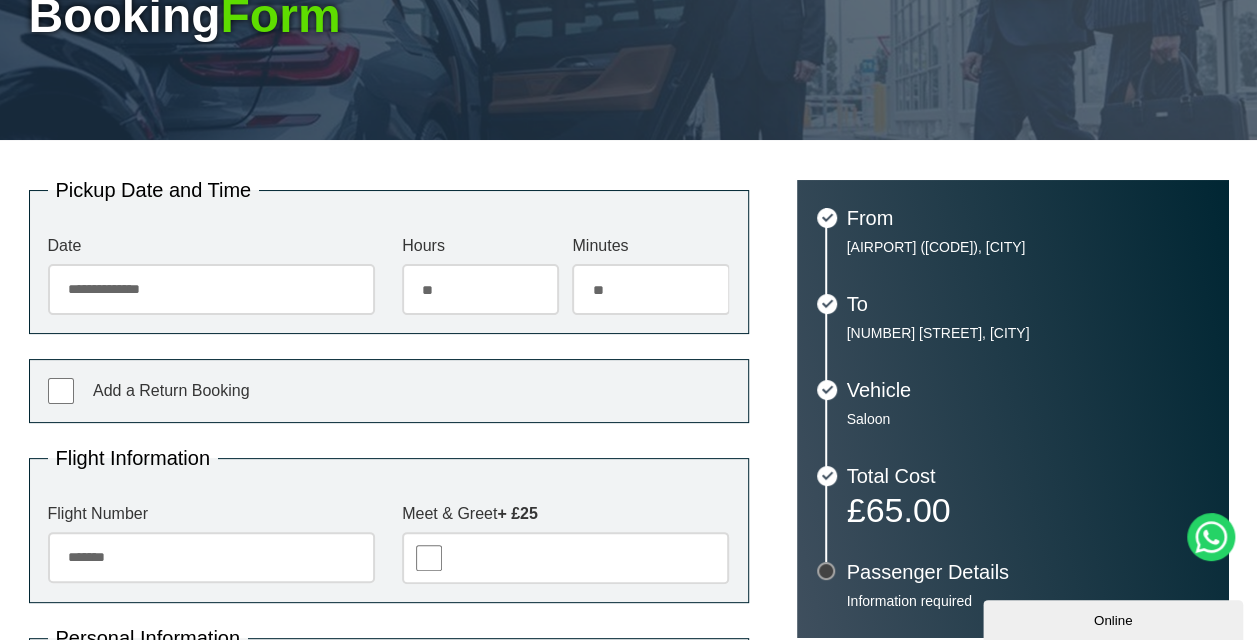 drag, startPoint x: 153, startPoint y: 544, endPoint x: 35, endPoint y: 530, distance: 118.82761 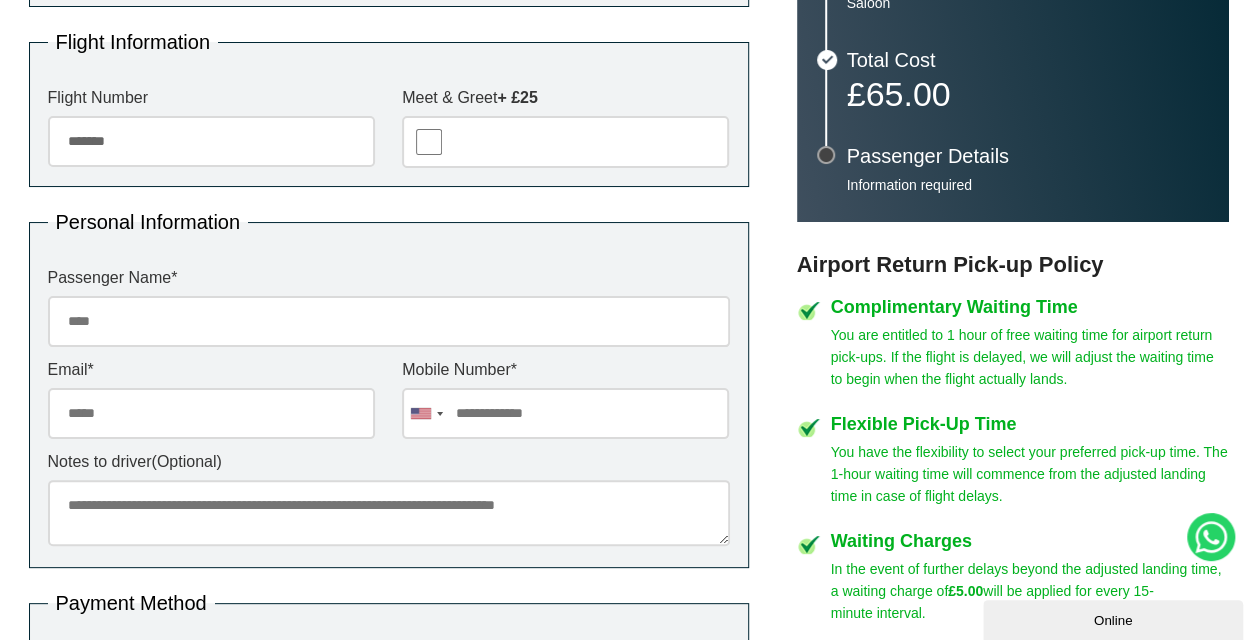 scroll, scrollTop: 720, scrollLeft: 0, axis: vertical 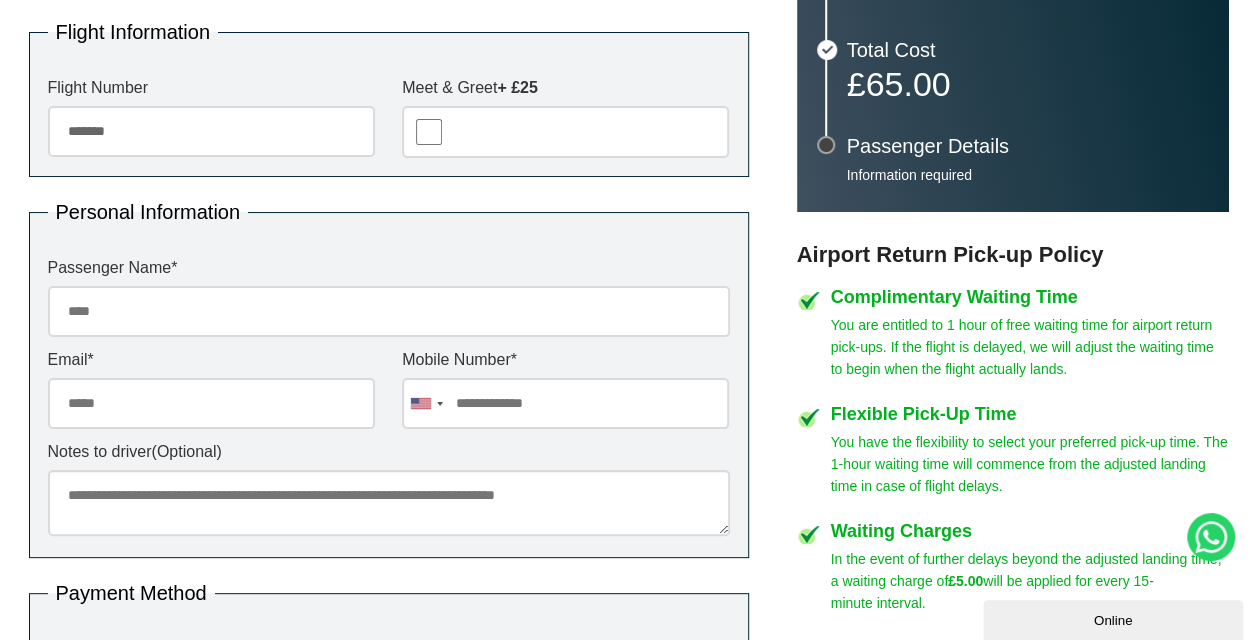 type on "******" 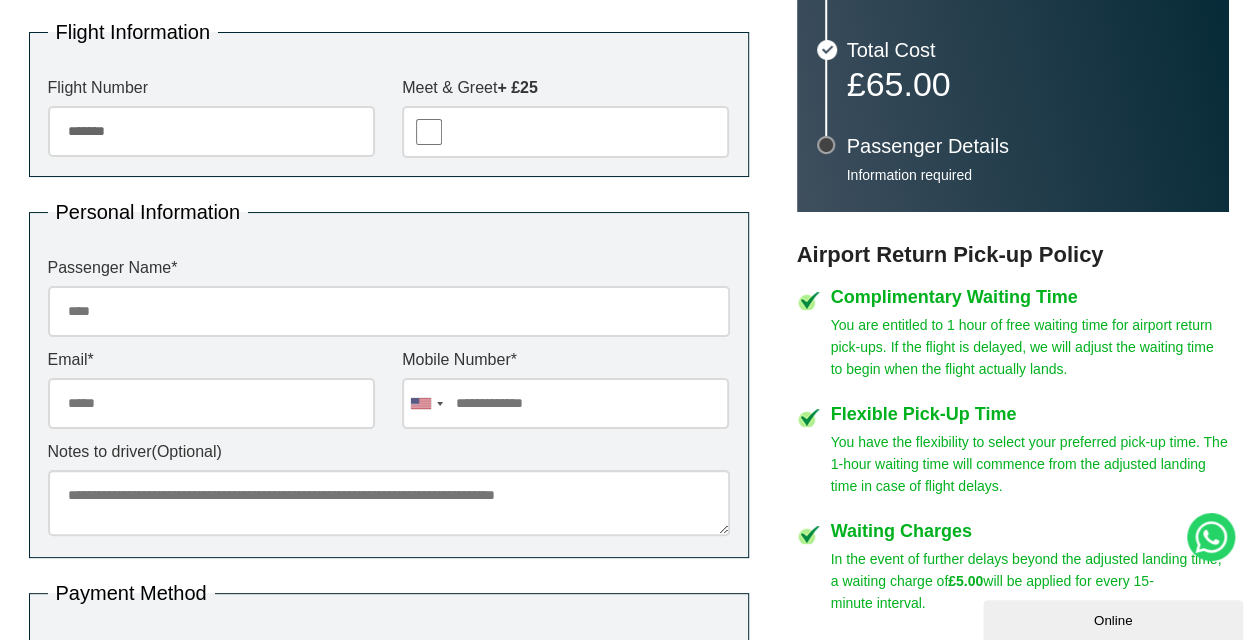type on "**********" 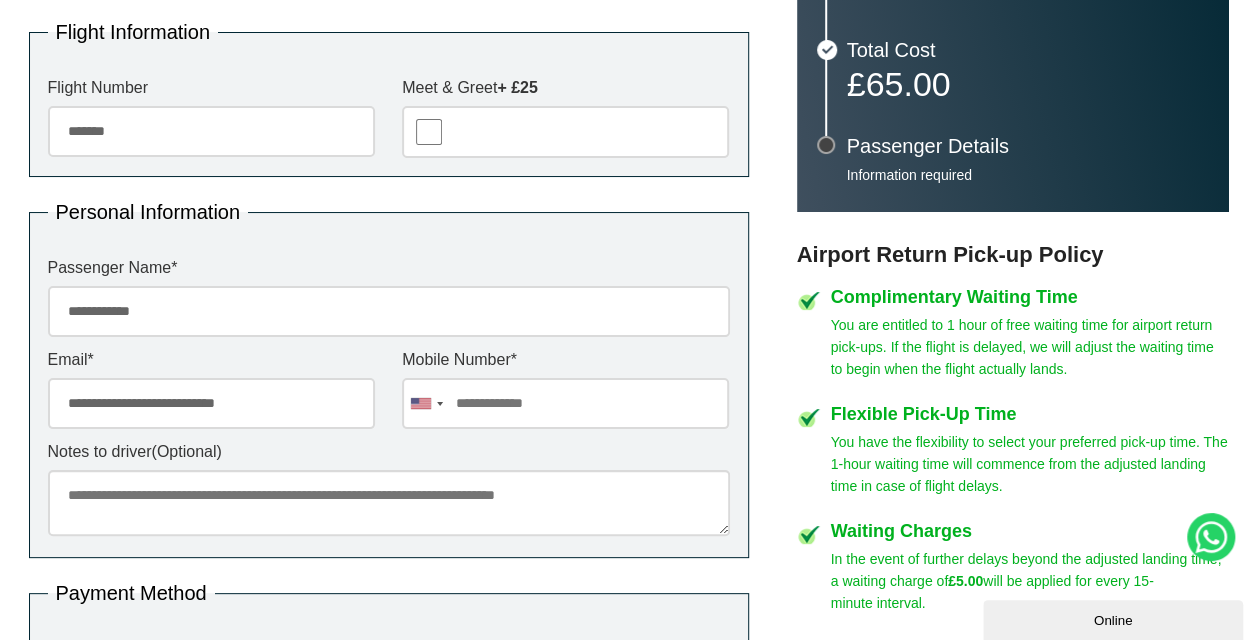 drag, startPoint x: 287, startPoint y: 402, endPoint x: 37, endPoint y: 368, distance: 252.3014 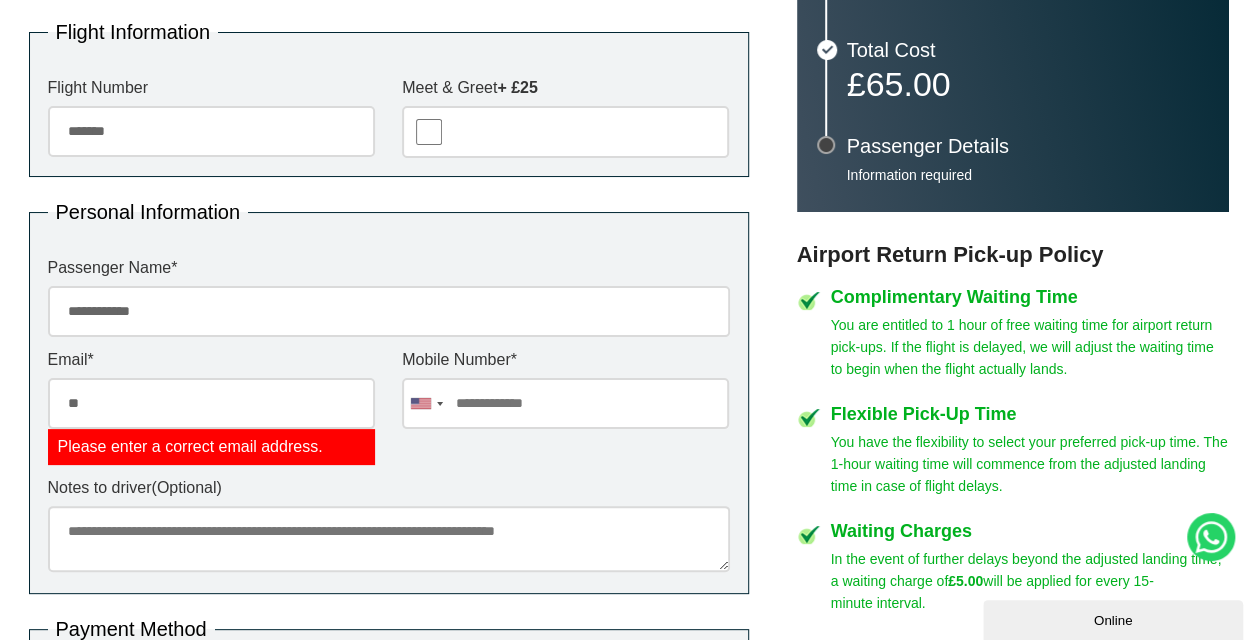 type on "**********" 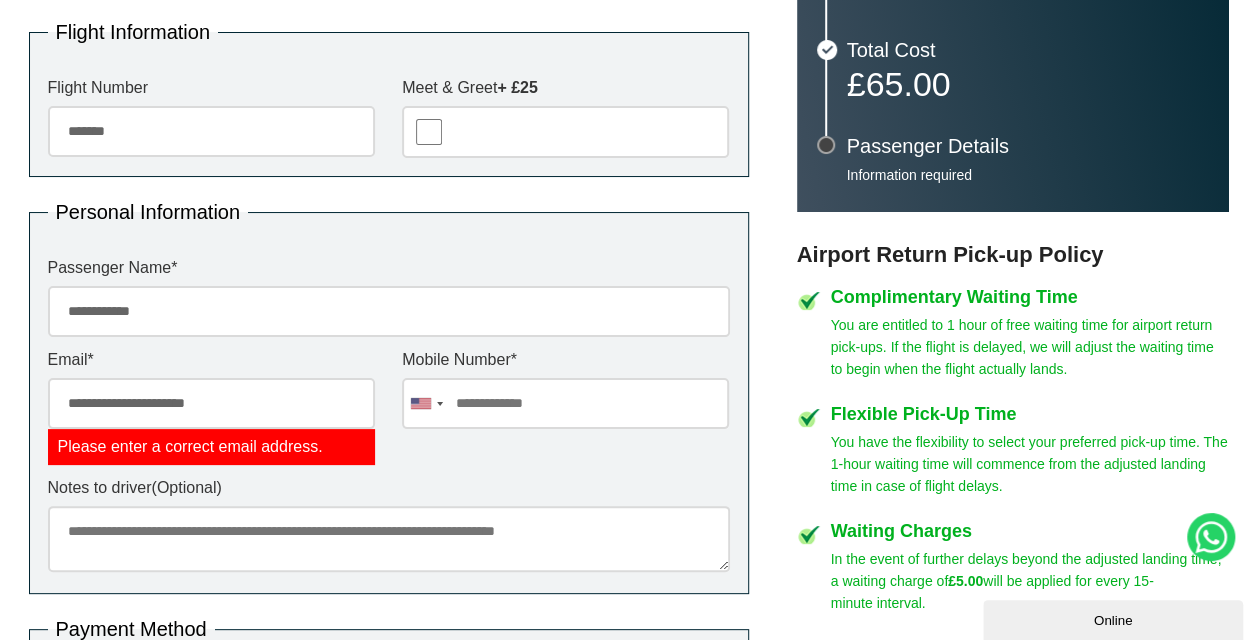 type on "**********" 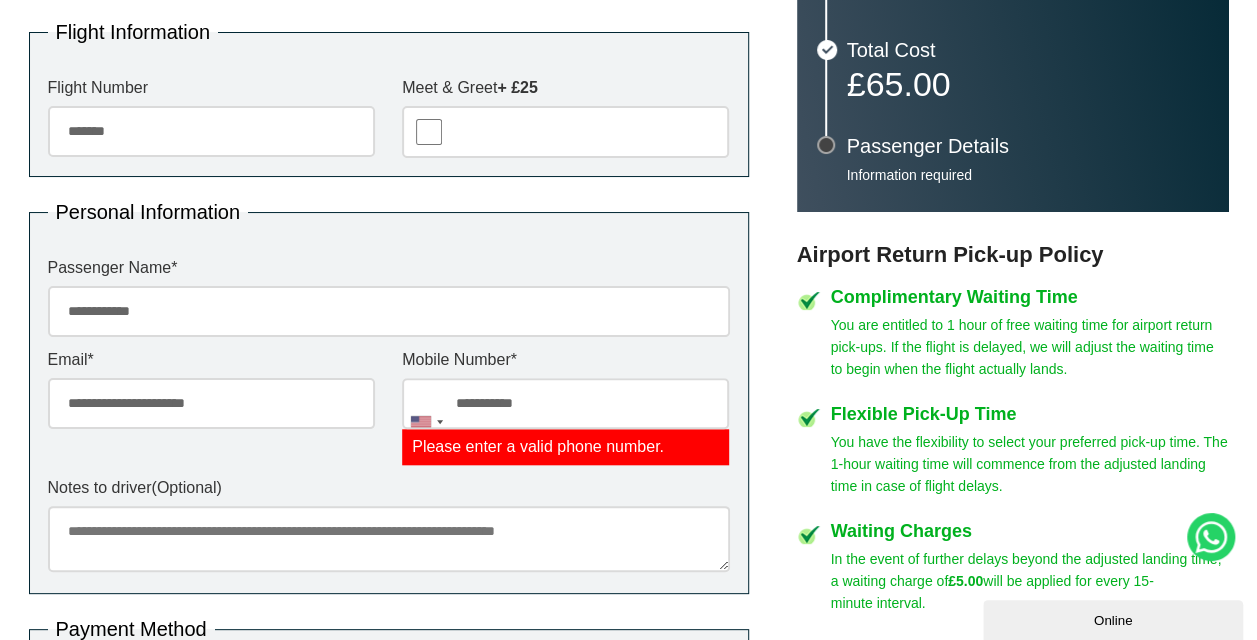 type on "**********" 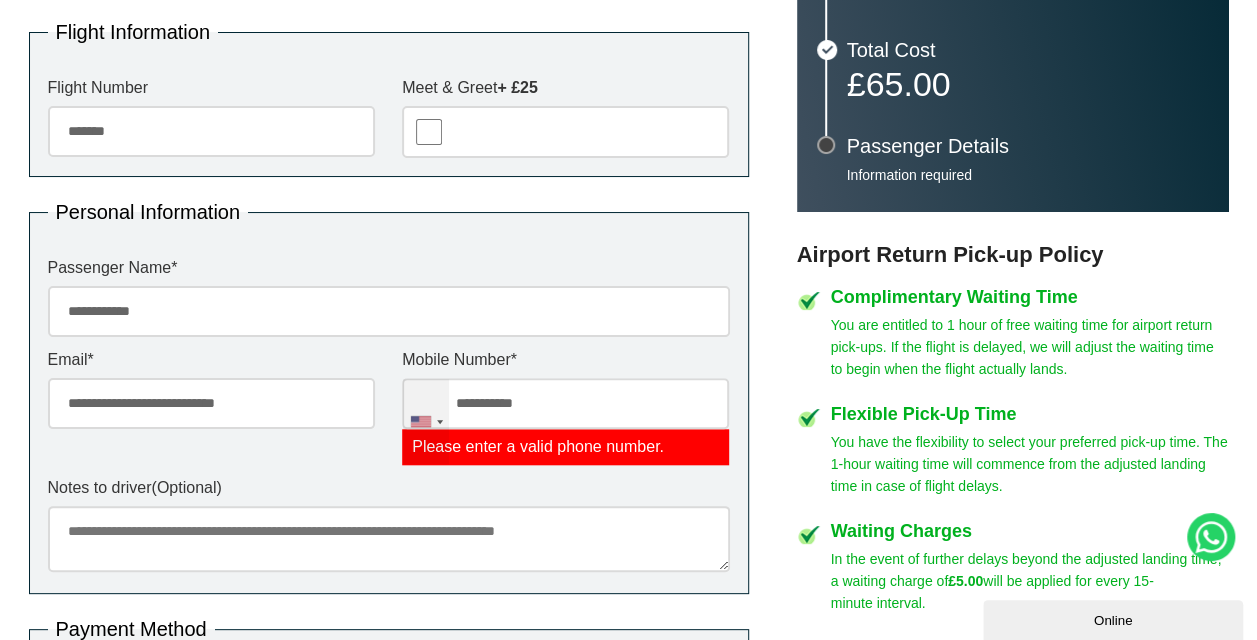 click at bounding box center [421, 421] 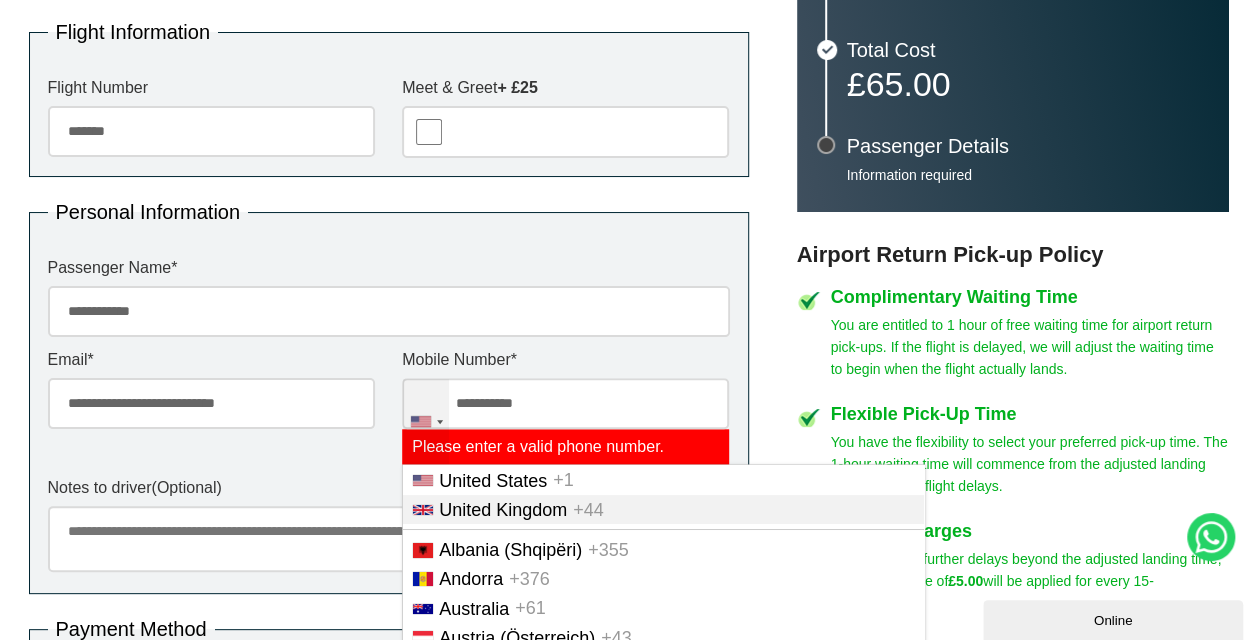click on "United Kingdom" at bounding box center (503, 510) 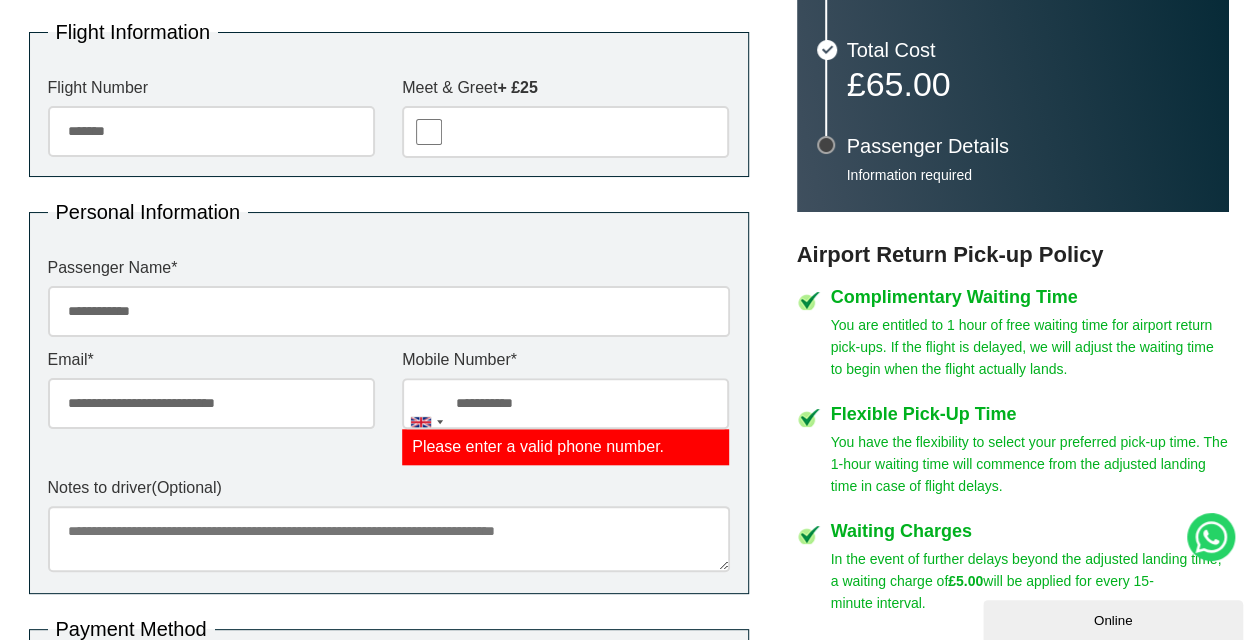 click on "Notes to driver  (Optional)" at bounding box center (389, 527) 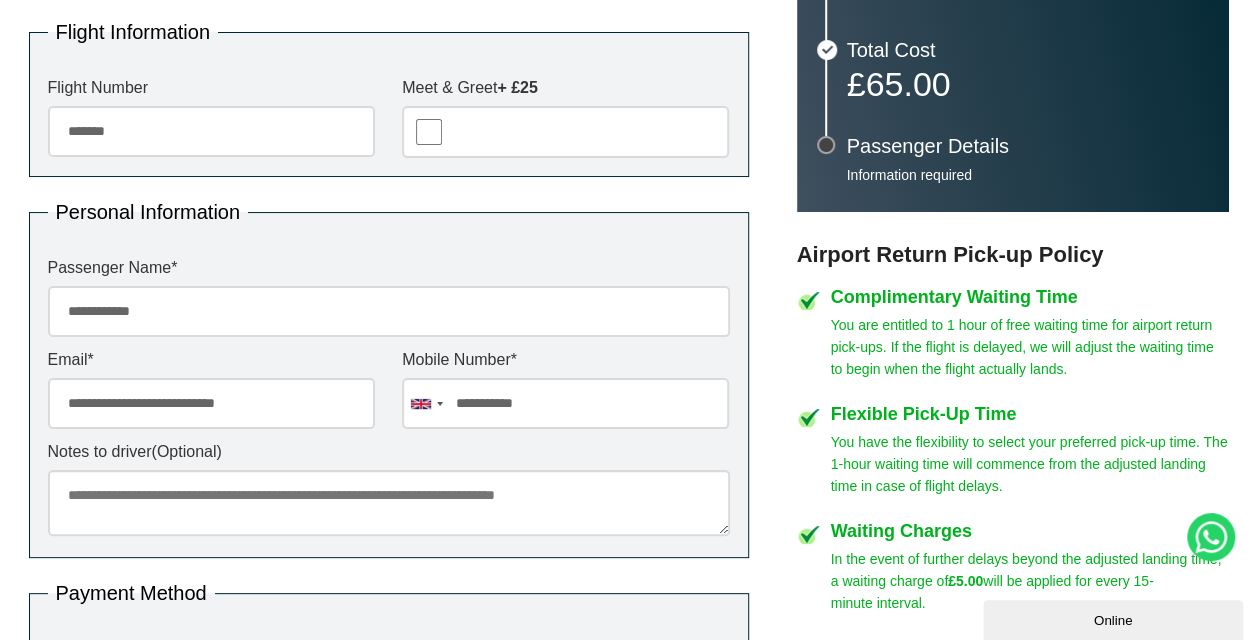 click on "Notes to driver  (Optional)" at bounding box center (389, 503) 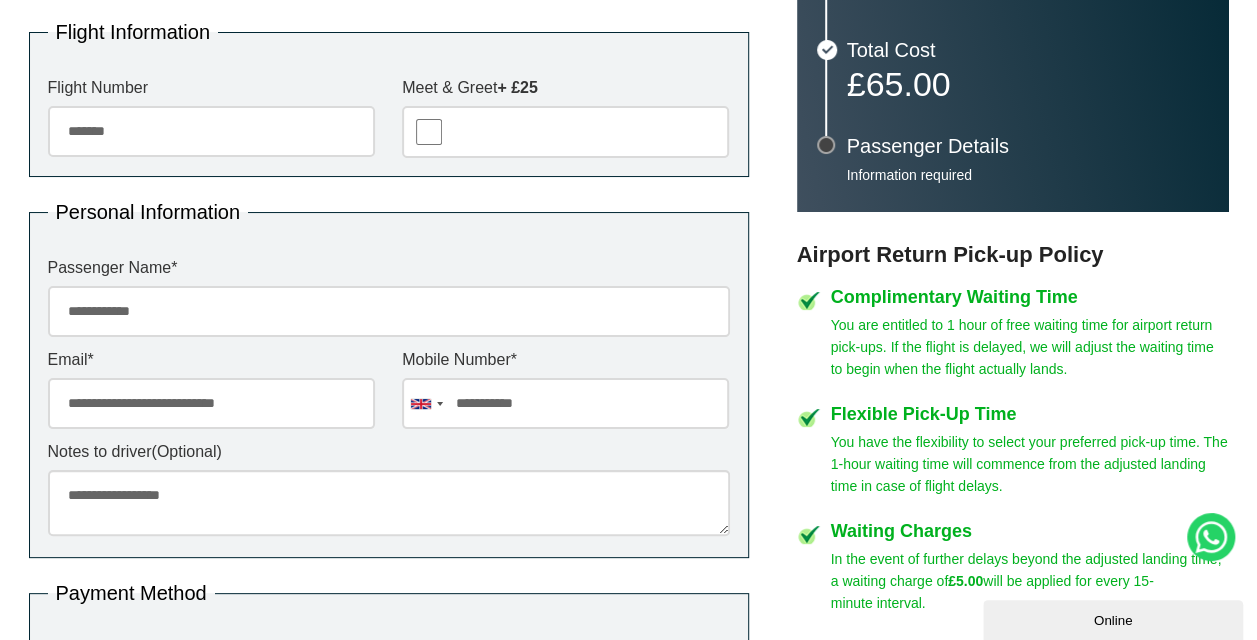type on "**********" 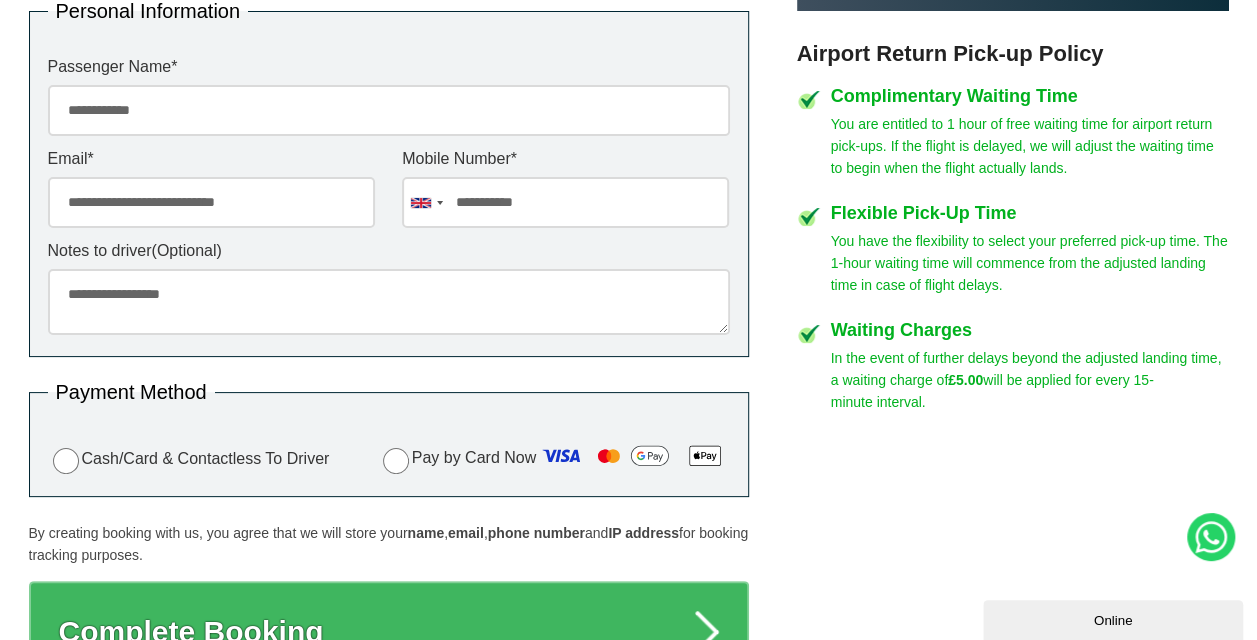 scroll, scrollTop: 967, scrollLeft: 0, axis: vertical 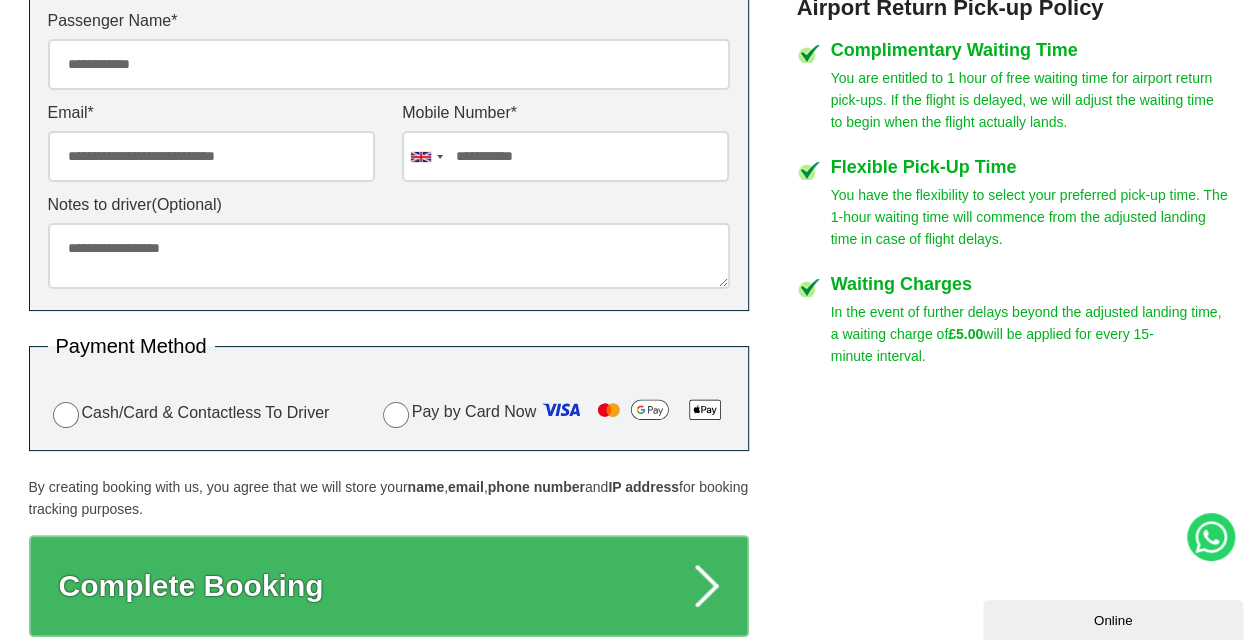 click on "Cash/Card & Contactless To Driver" at bounding box center [189, 413] 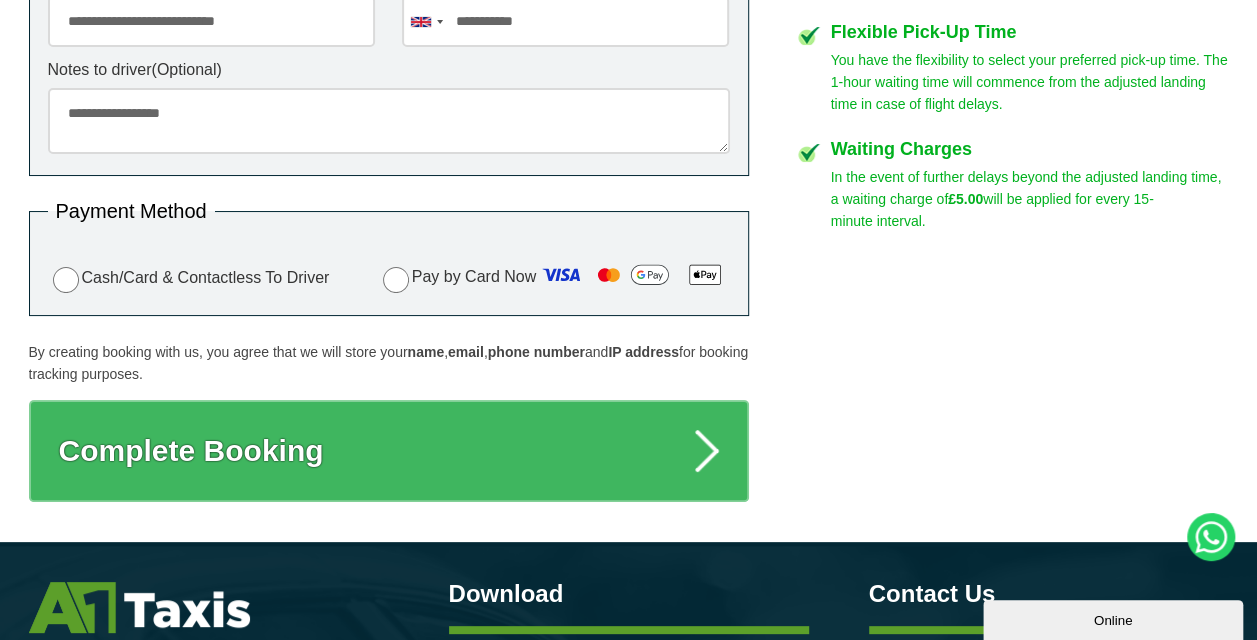 scroll, scrollTop: 1125, scrollLeft: 0, axis: vertical 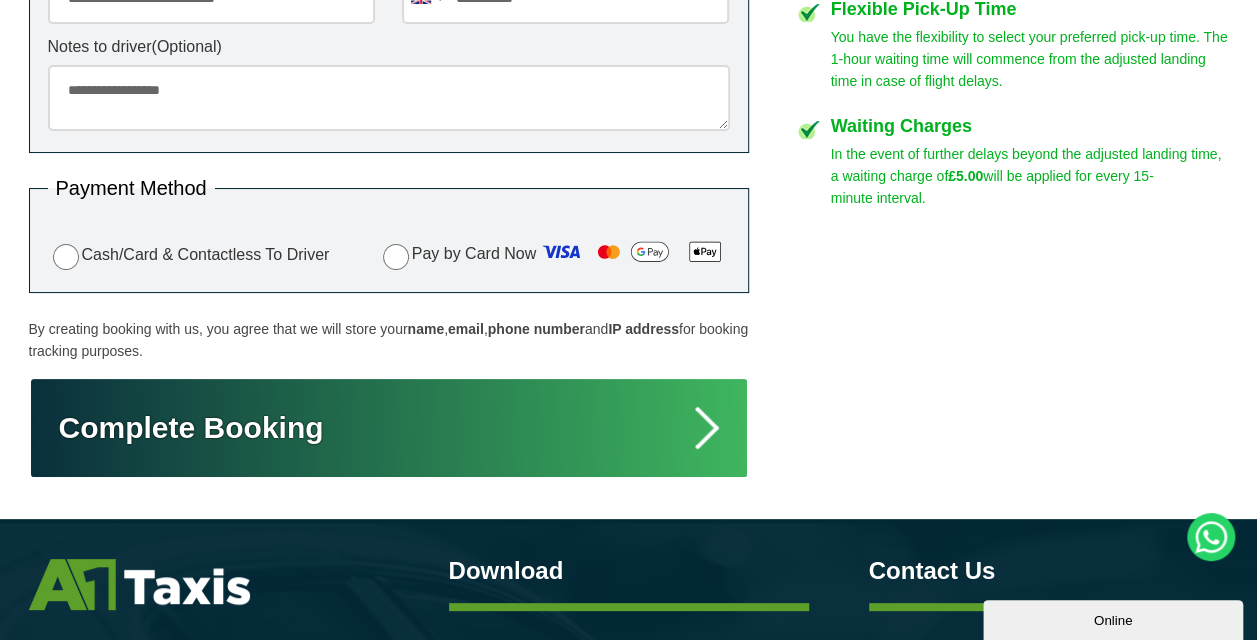 click on "Complete Booking" at bounding box center [389, 428] 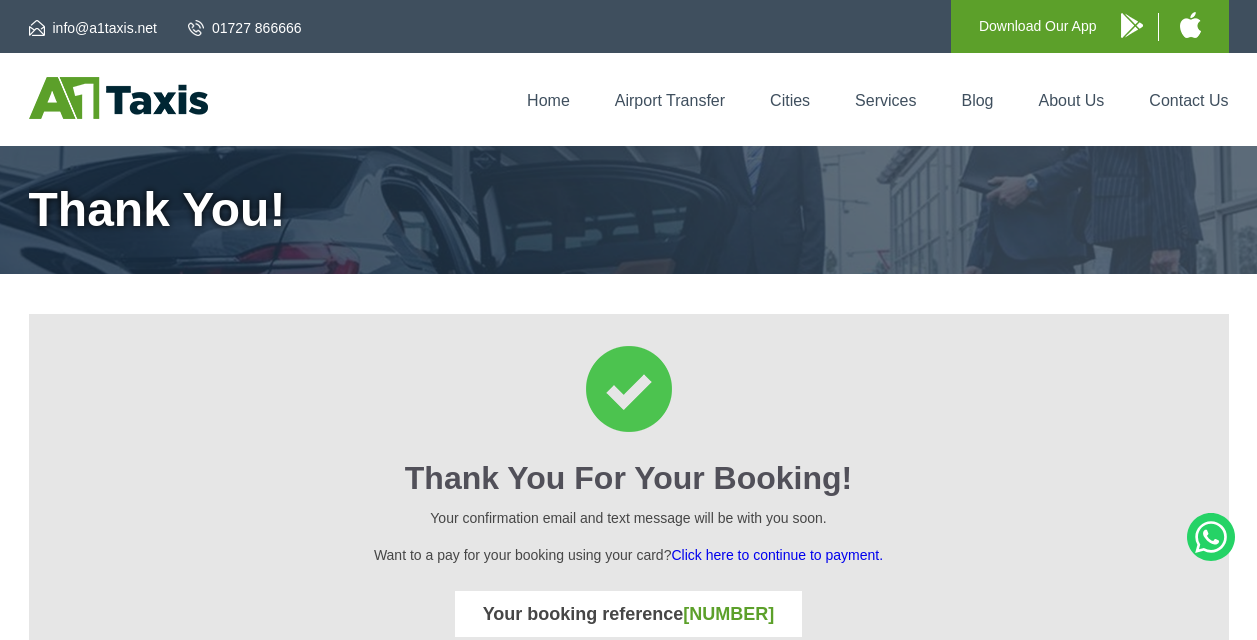 scroll, scrollTop: 0, scrollLeft: 0, axis: both 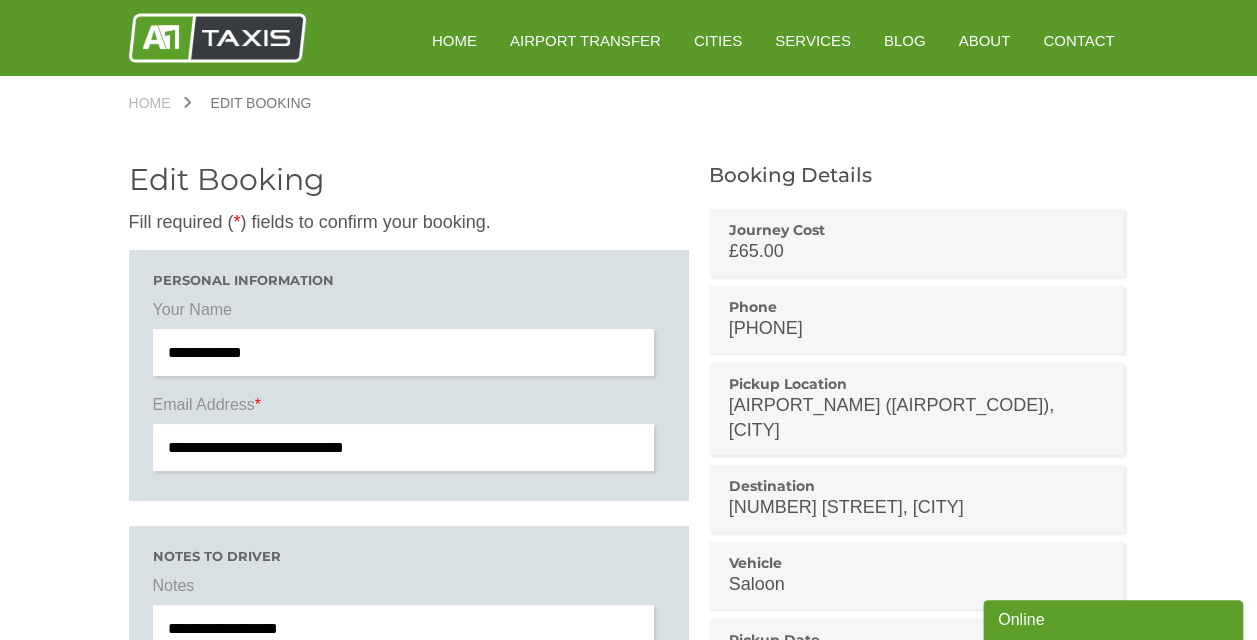click on "**********" at bounding box center (404, 447) 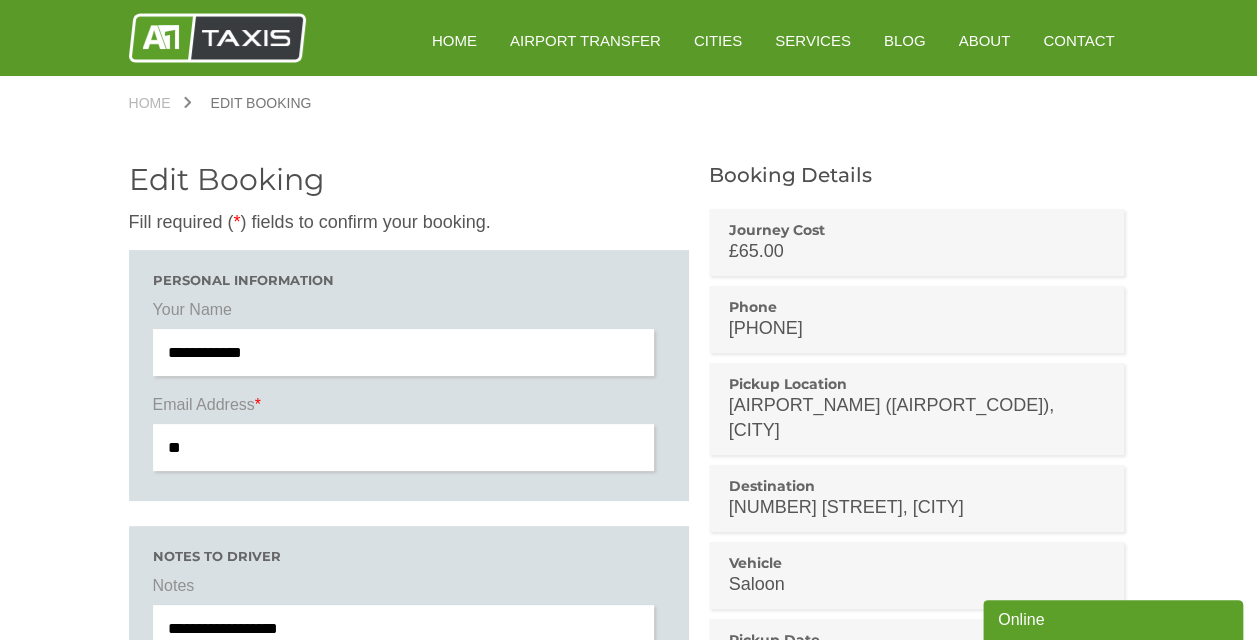 type on "**********" 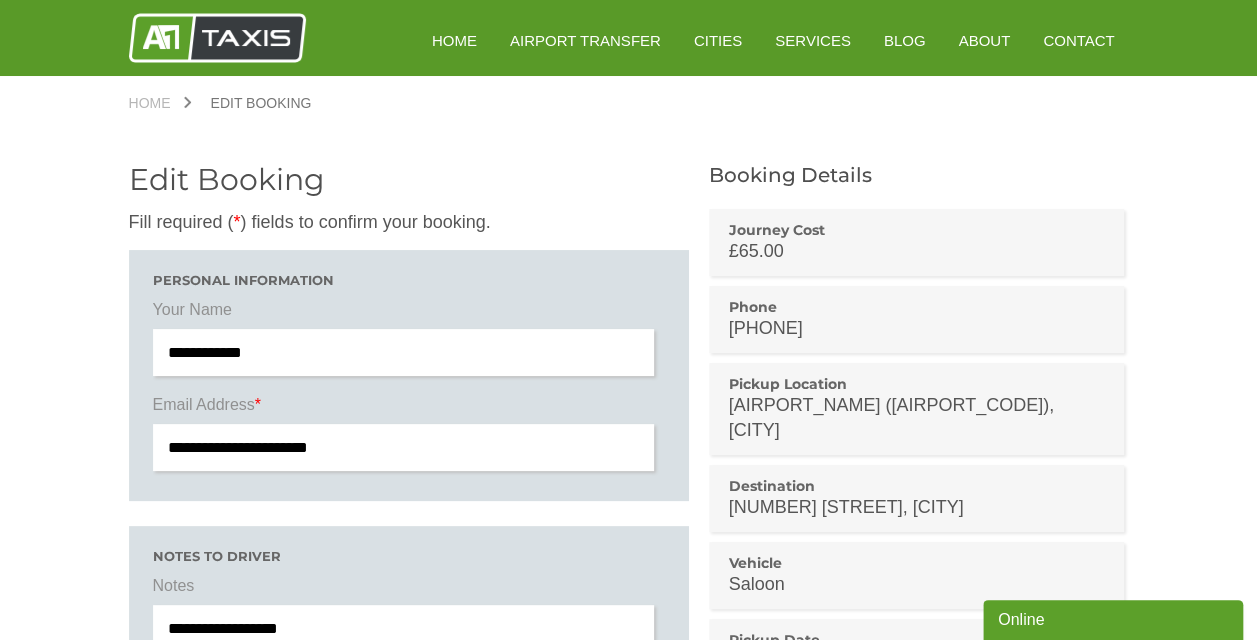 scroll, scrollTop: 52, scrollLeft: 0, axis: vertical 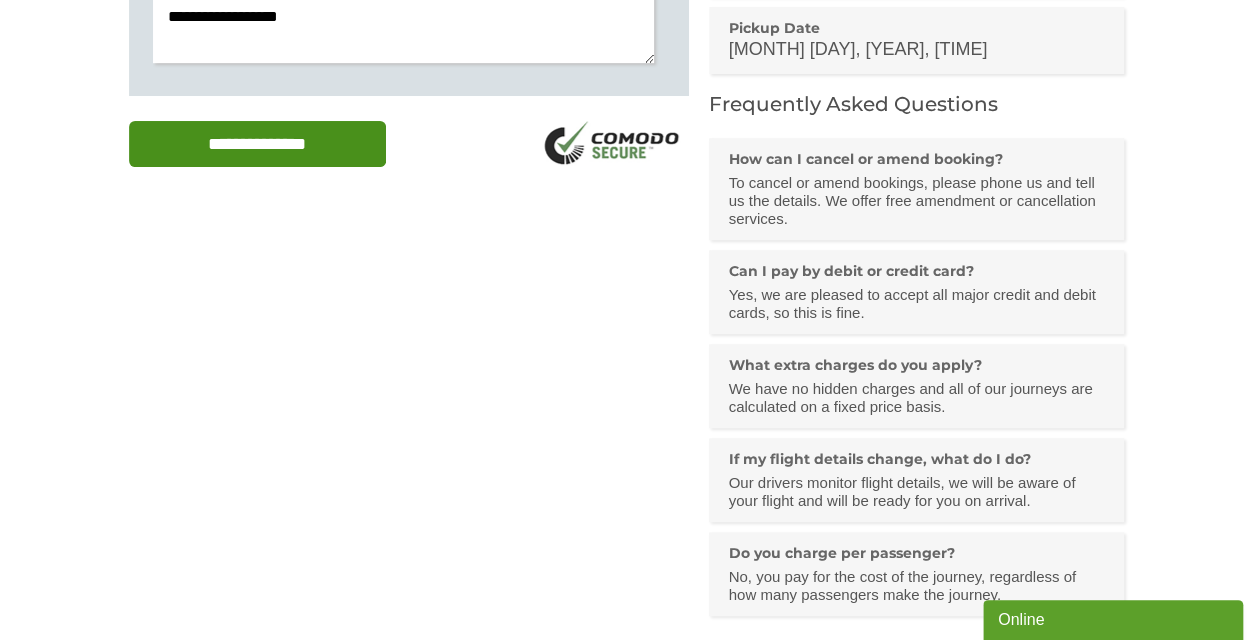 click on "**********" at bounding box center (258, 144) 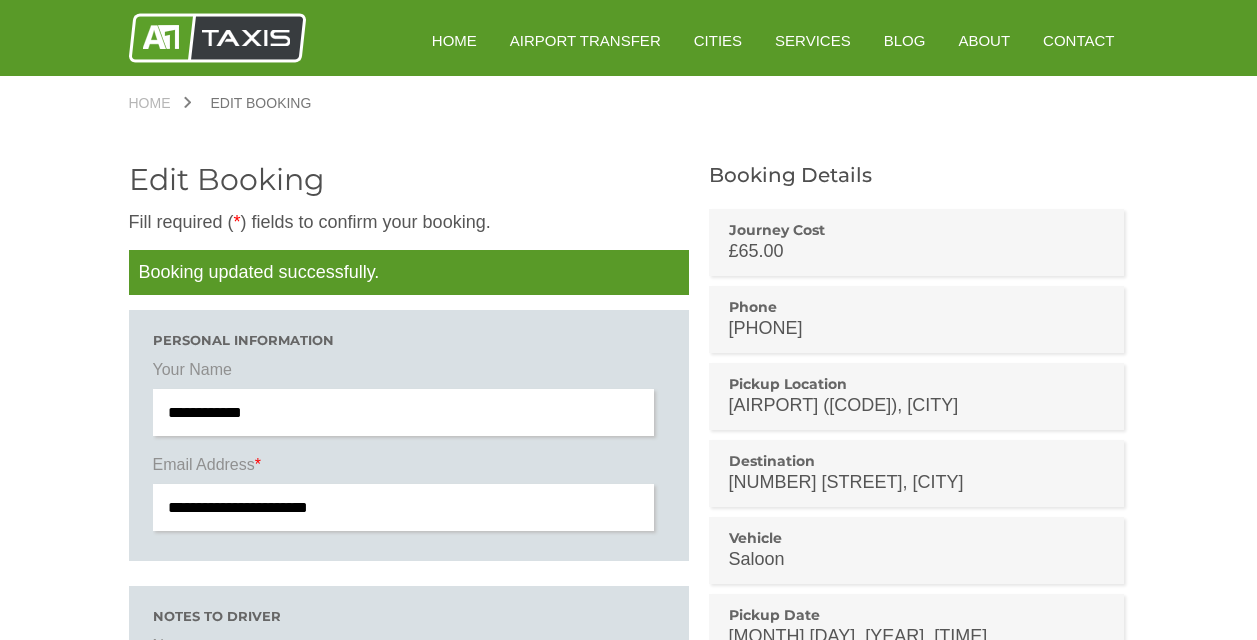 scroll, scrollTop: 0, scrollLeft: 0, axis: both 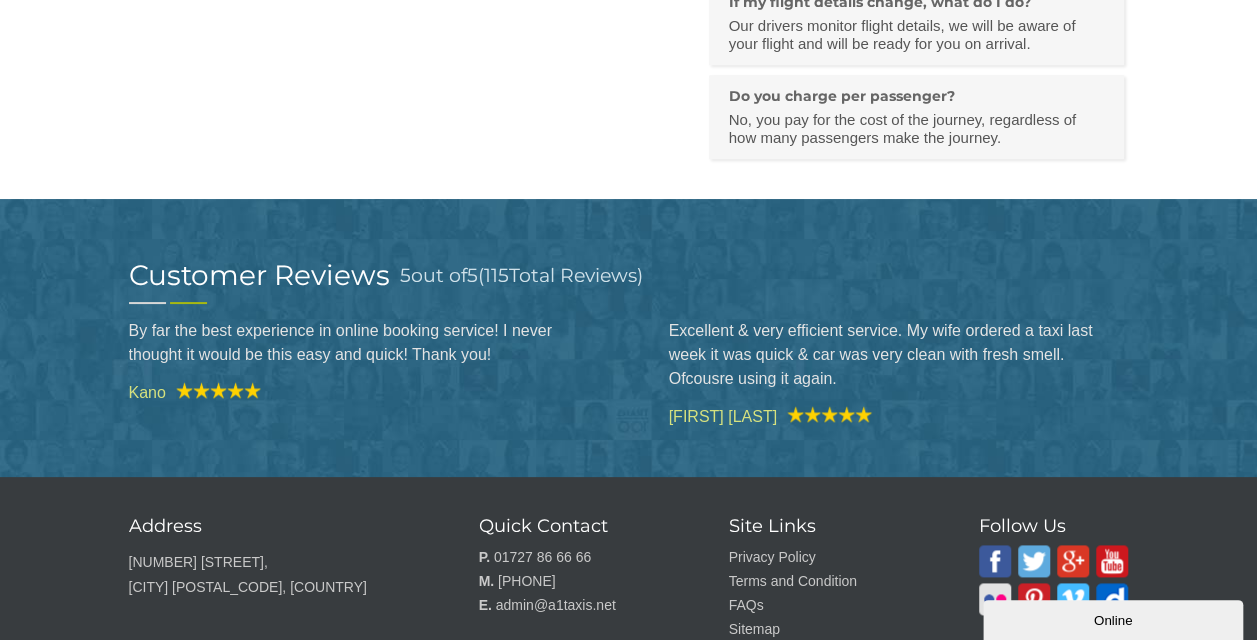 click on "Online" at bounding box center [1113, 620] 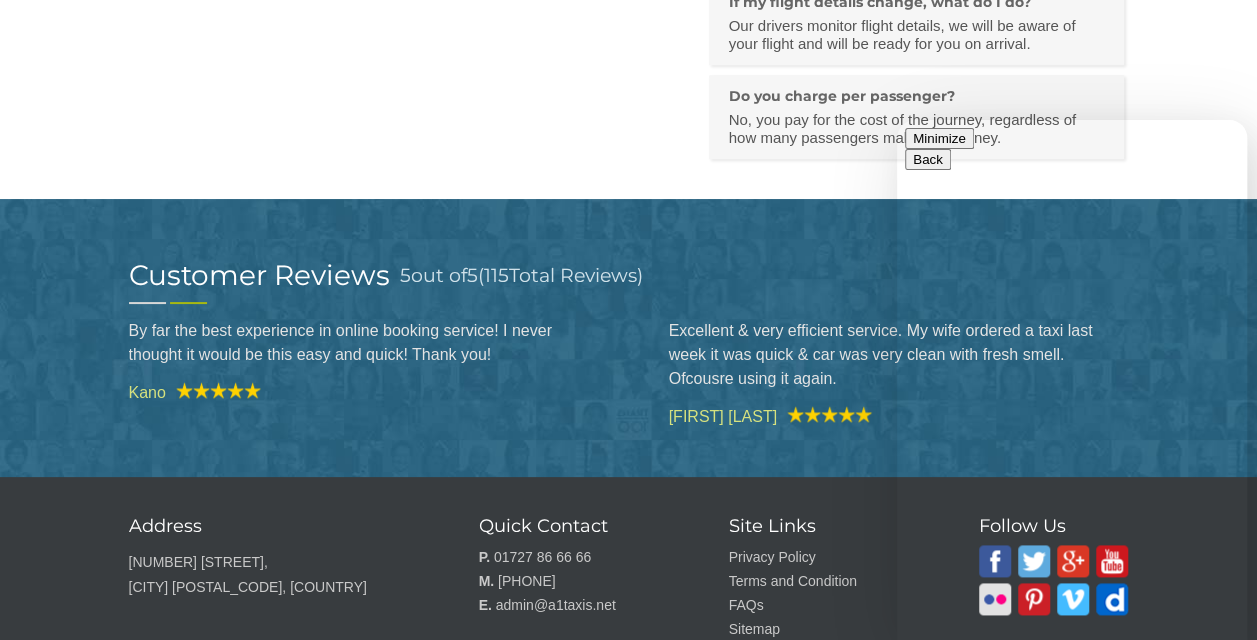 click on "Minimize" at bounding box center (939, 138) 